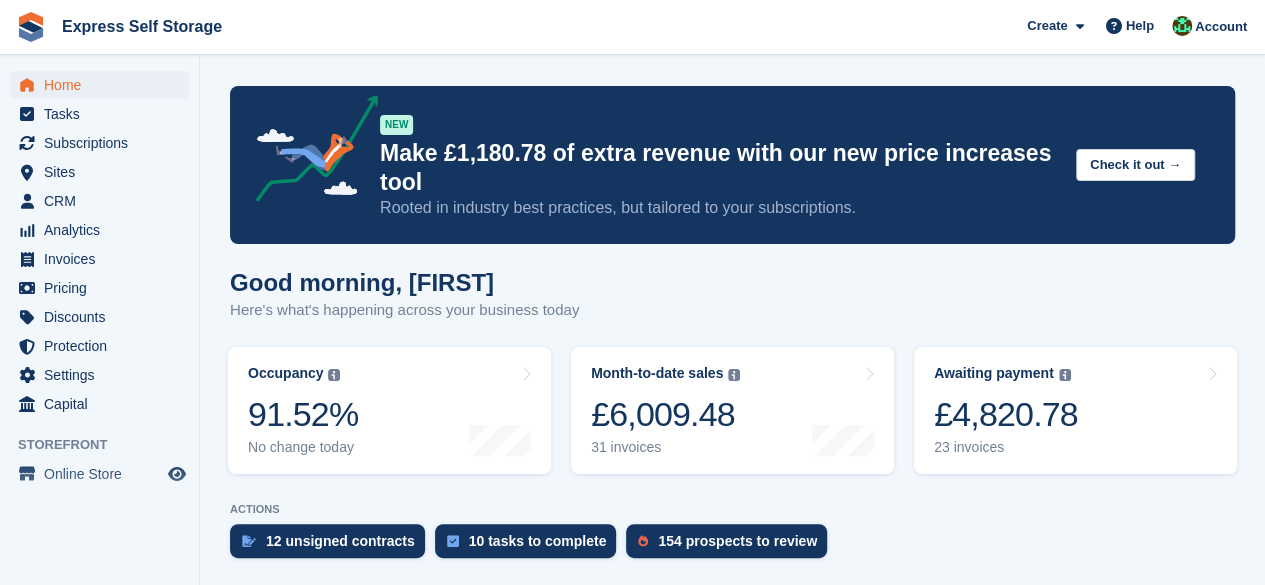 scroll, scrollTop: 100, scrollLeft: 0, axis: vertical 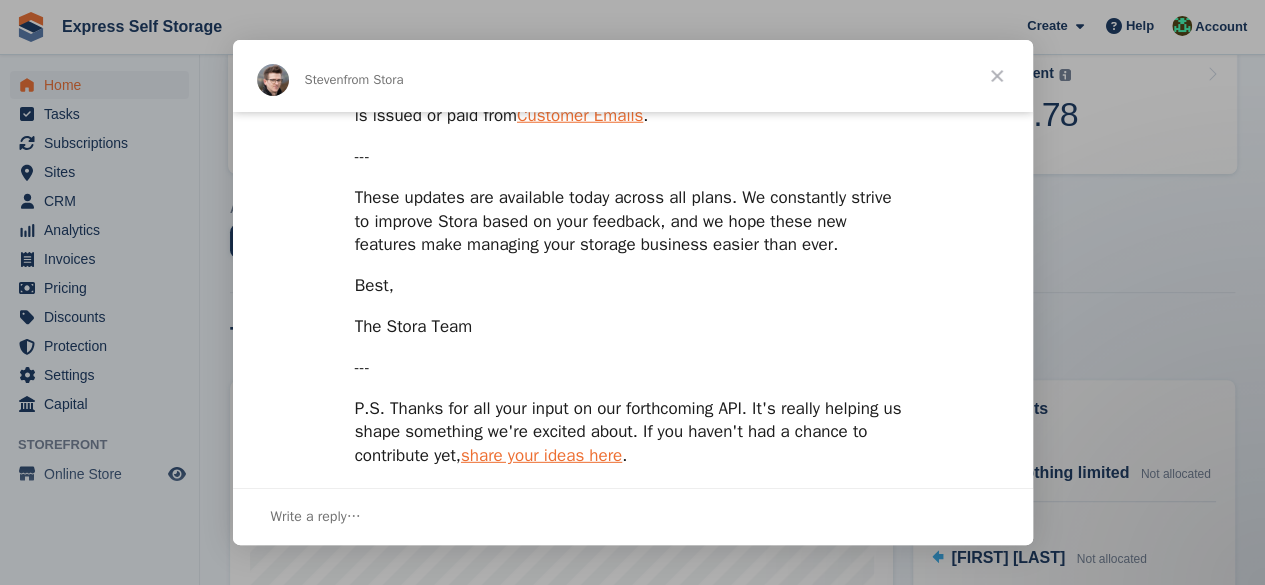click at bounding box center (632, 292) 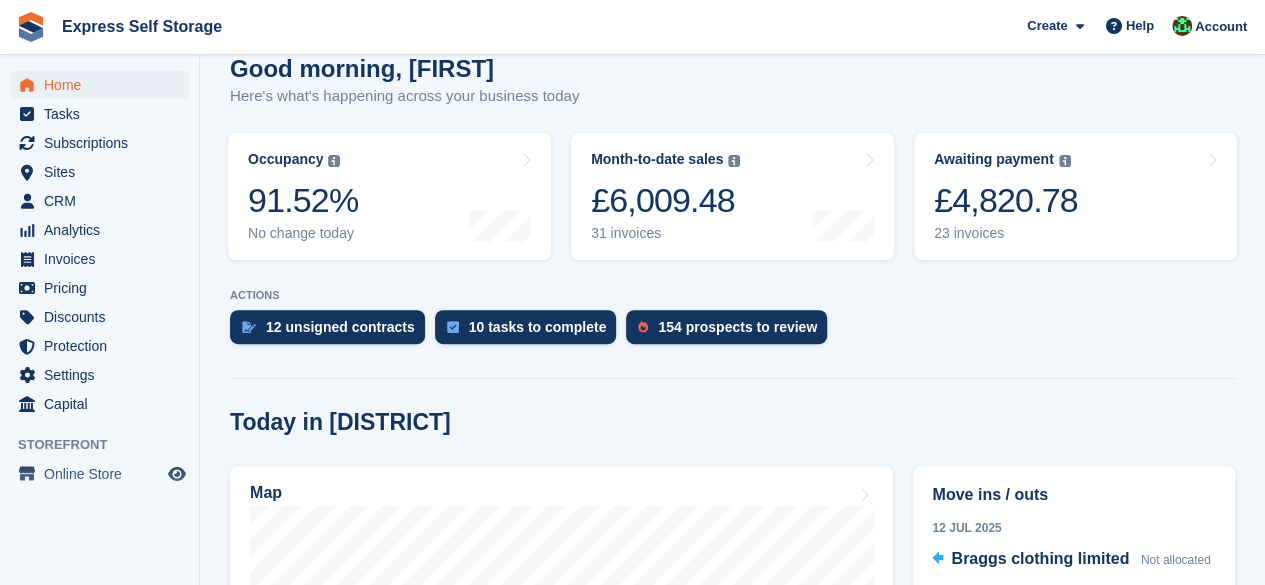 scroll, scrollTop: 400, scrollLeft: 0, axis: vertical 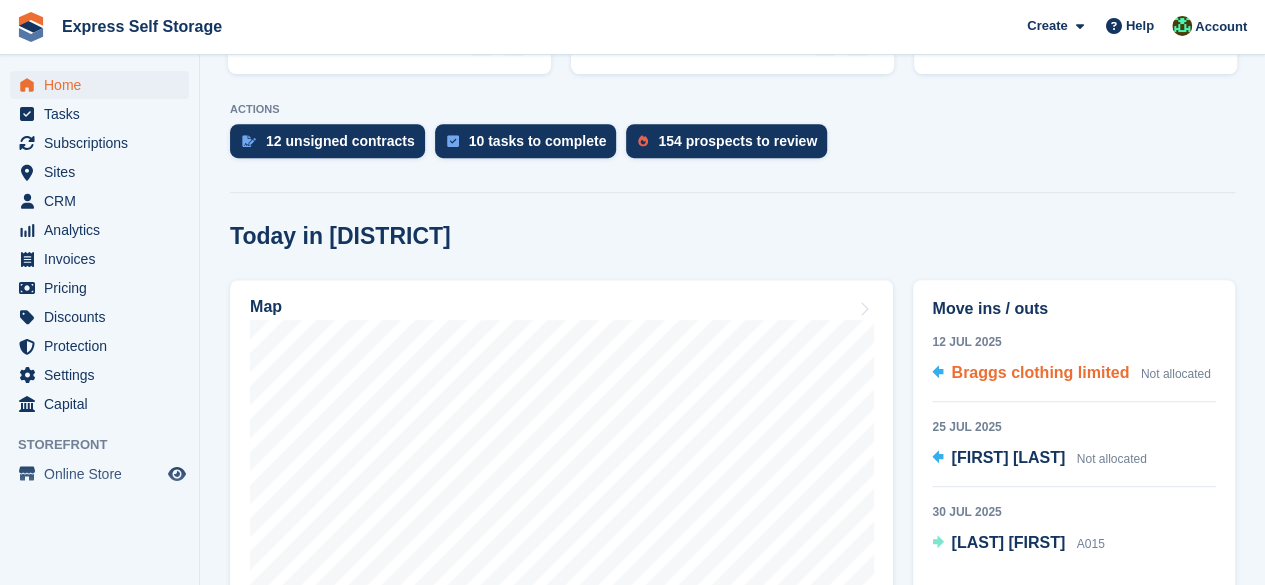 click on "Braggs clothing limited" at bounding box center [1040, 372] 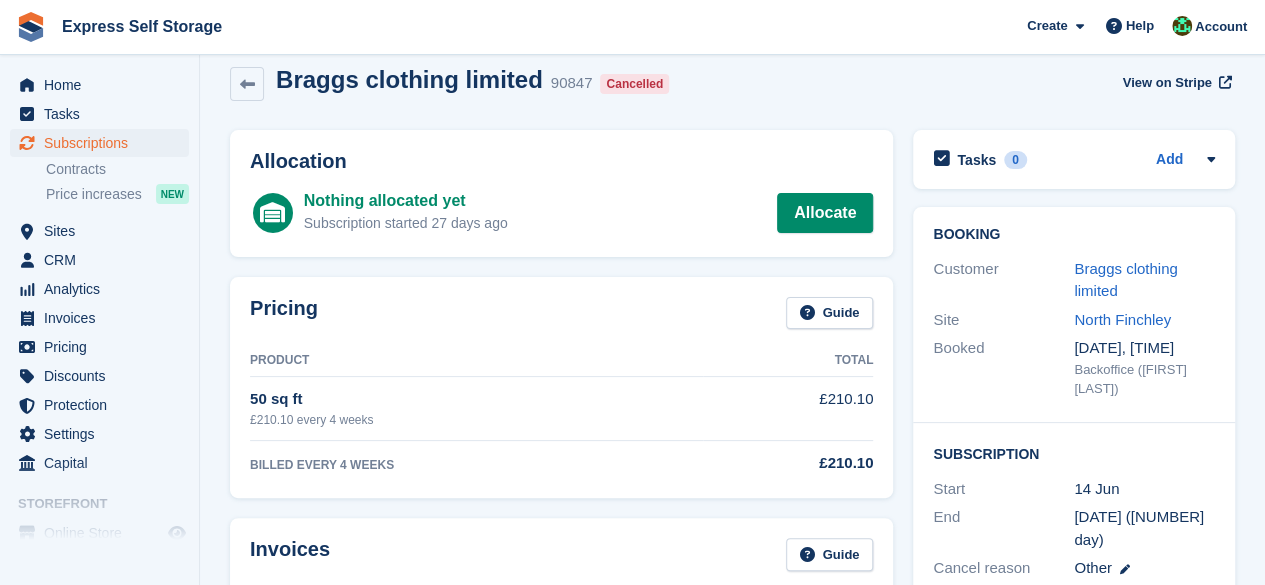 scroll, scrollTop: 0, scrollLeft: 0, axis: both 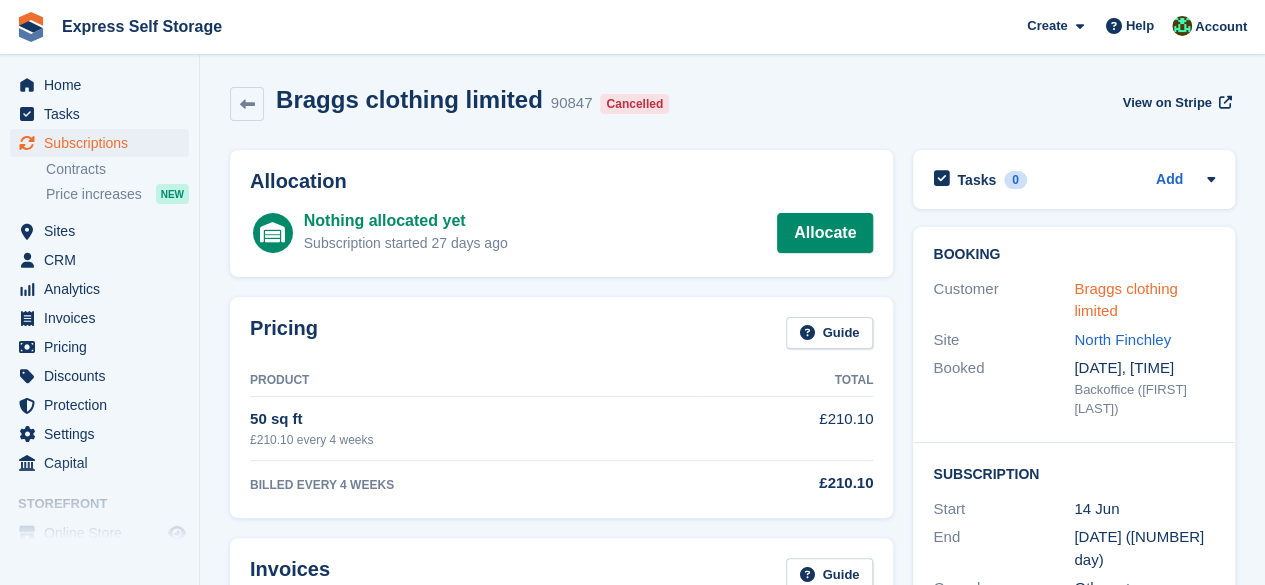 click on "Braggs clothing limited" at bounding box center (1125, 300) 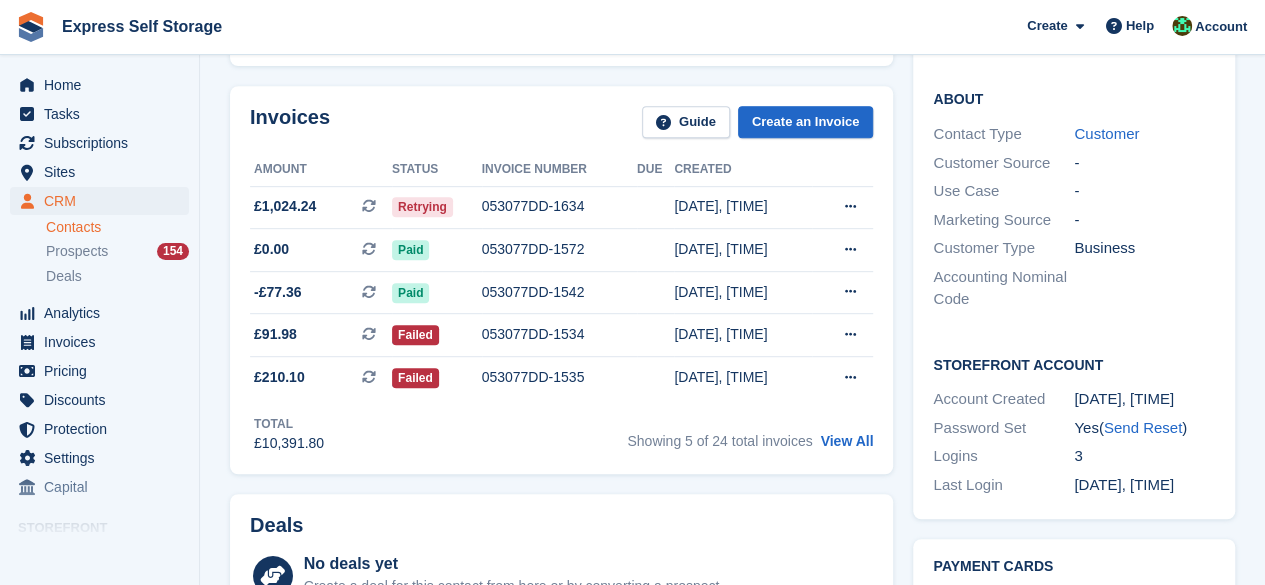 scroll, scrollTop: 0, scrollLeft: 0, axis: both 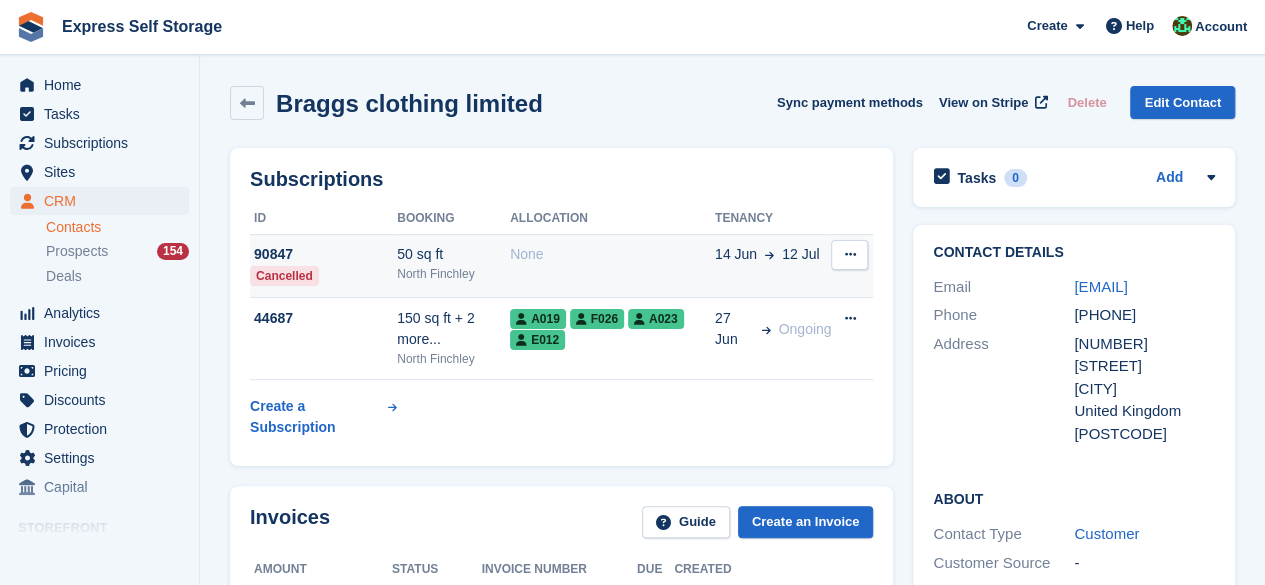 click at bounding box center [849, 255] 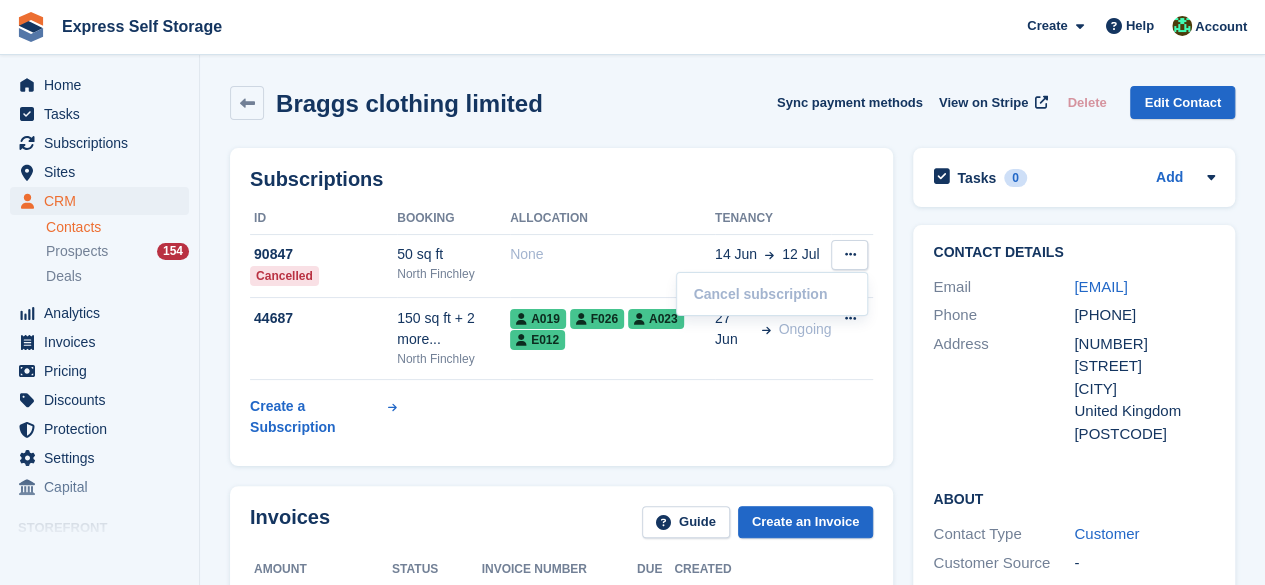click on "Subscriptions
ID
Booking
Allocation
Tenancy
90847
Cancelled
50 sq ft
North Finchley
None
14 Jun
12 Jul" at bounding box center [561, 307] 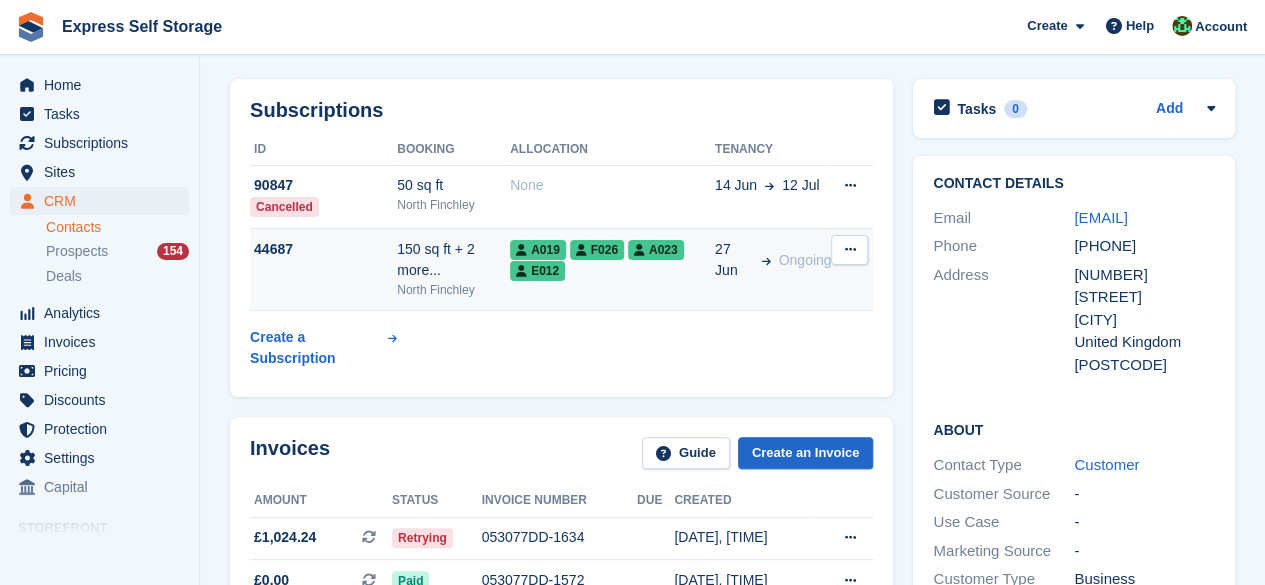 scroll, scrollTop: 100, scrollLeft: 0, axis: vertical 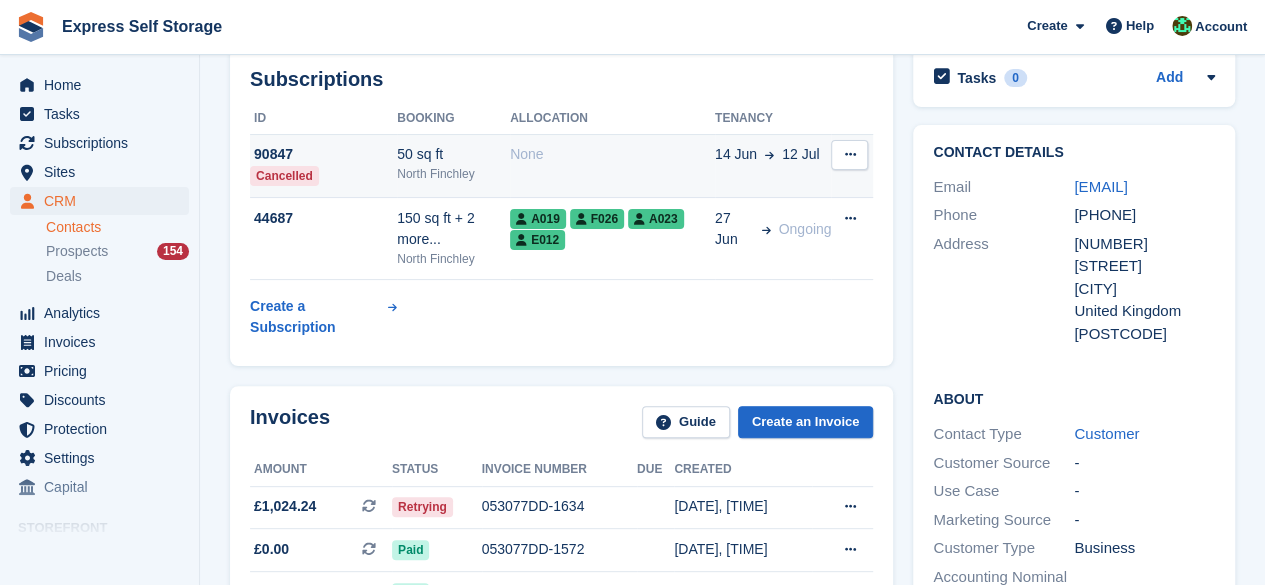 click on "North Finchley" at bounding box center [453, 174] 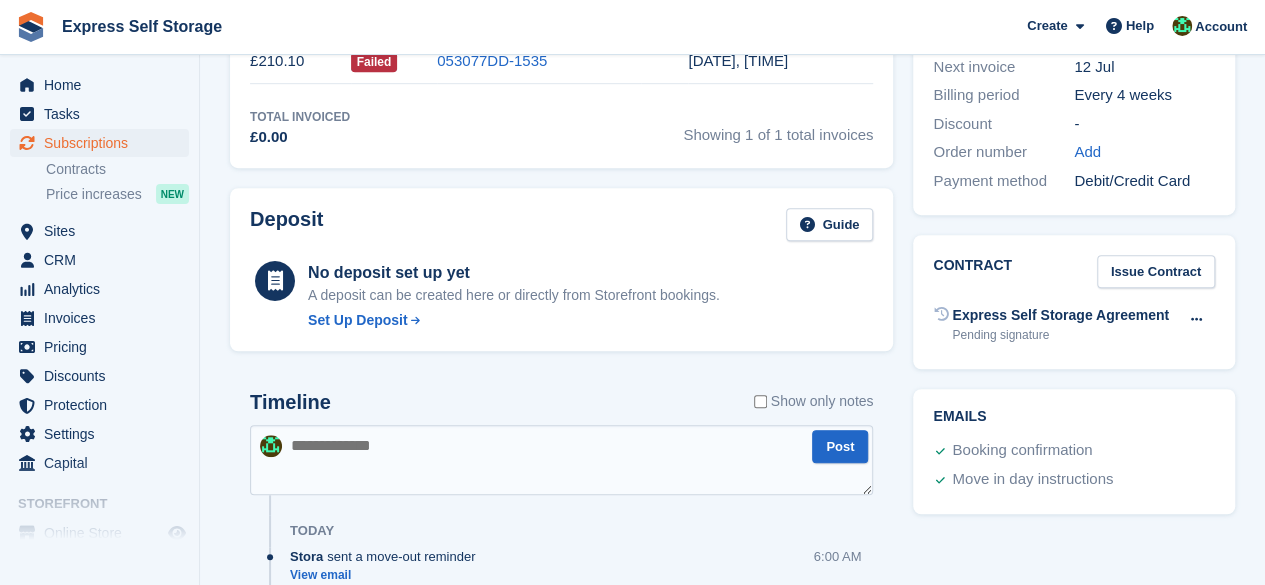 scroll, scrollTop: 1065, scrollLeft: 0, axis: vertical 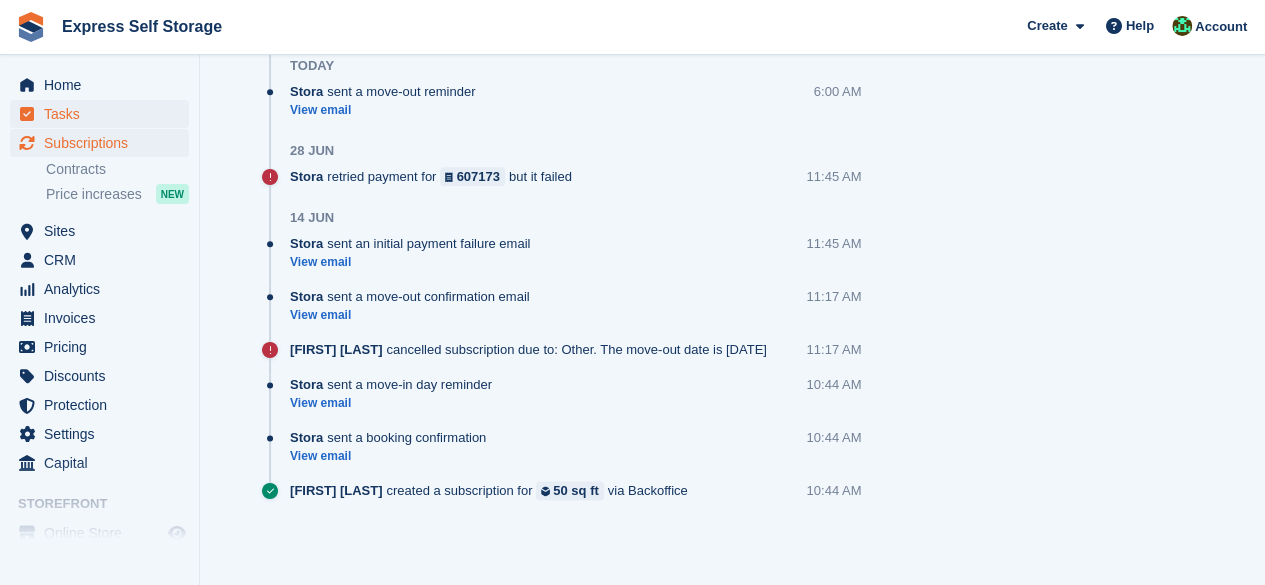 click on "Home
Tasks
Subscriptions
Subscriptions
Subscriptions
Contracts
Price increases
NEW
Contracts
Price increases
NEW
Sites
Sites
Sites
[CITY]
[CITY]" at bounding box center [99, 274] 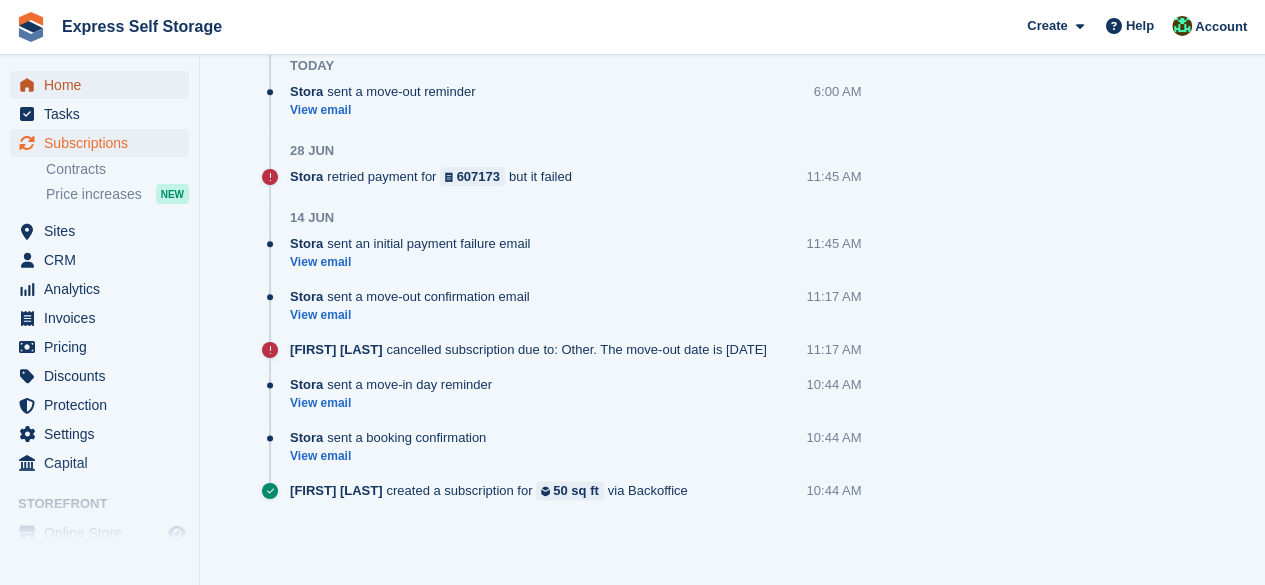 click on "Home" at bounding box center [104, 85] 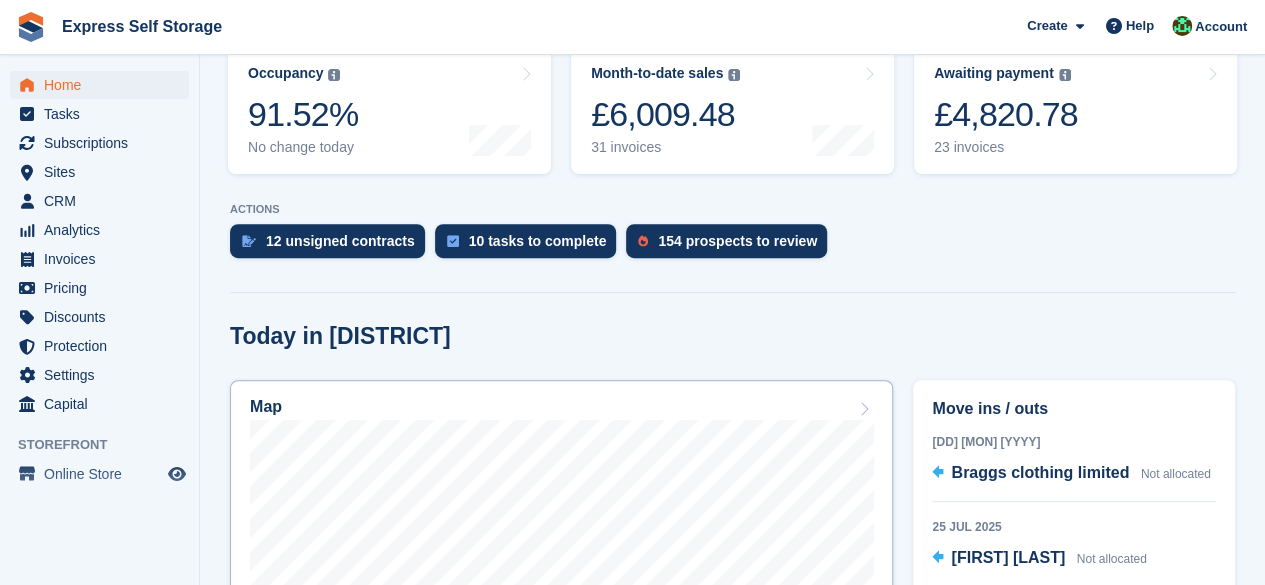 scroll, scrollTop: 600, scrollLeft: 0, axis: vertical 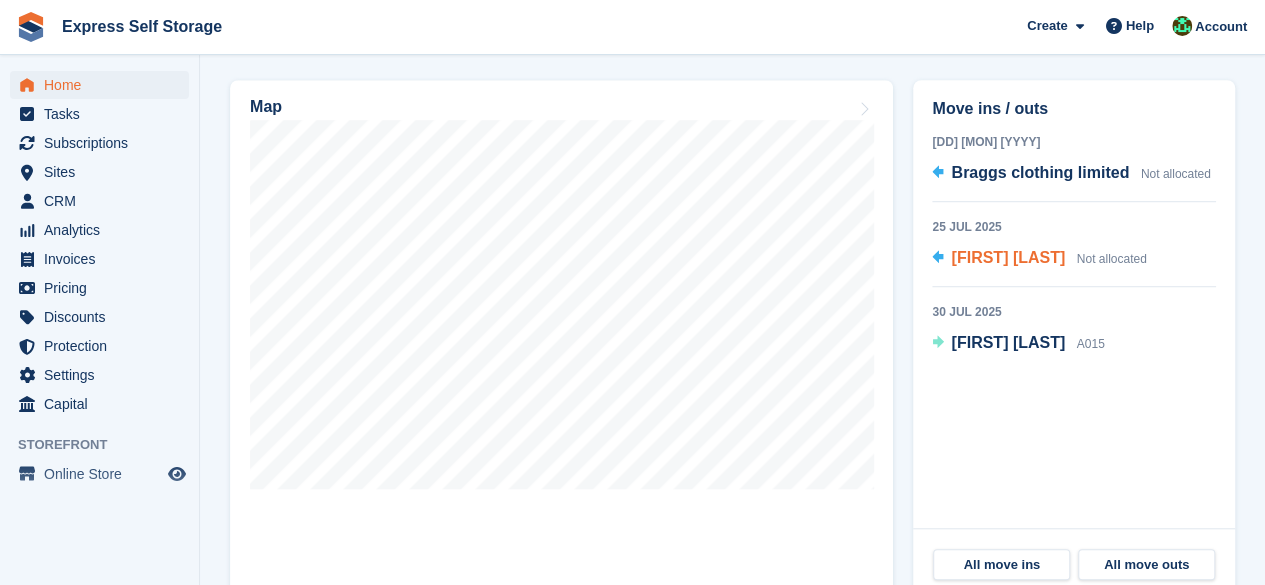 click on "[FIRST] [LAST]" at bounding box center (1008, 257) 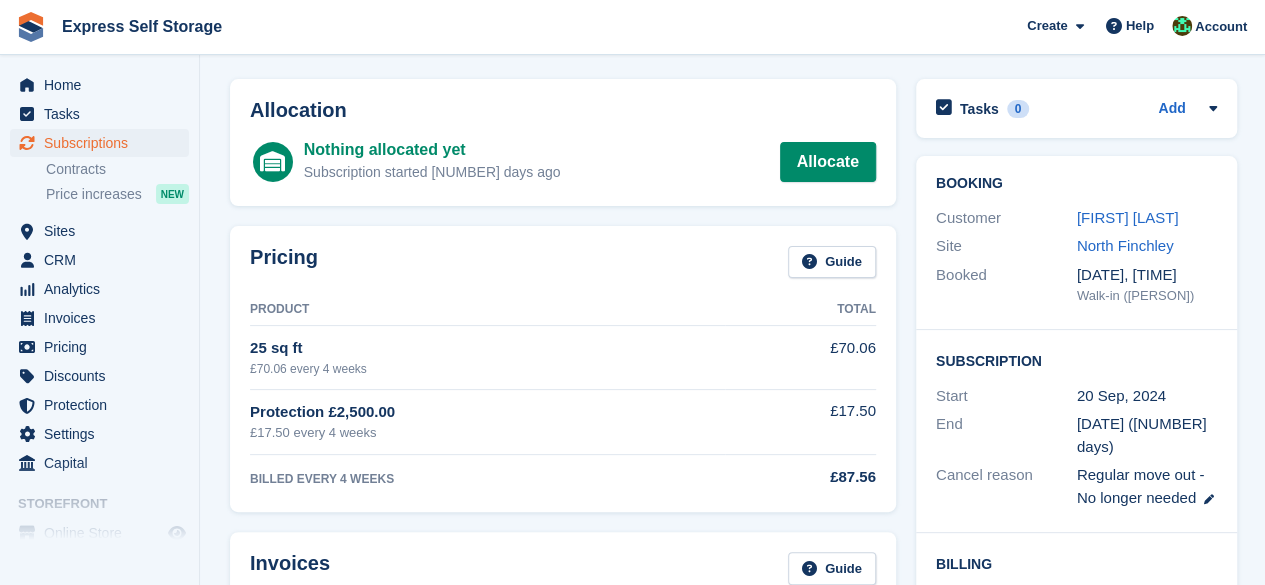 scroll, scrollTop: 0, scrollLeft: 0, axis: both 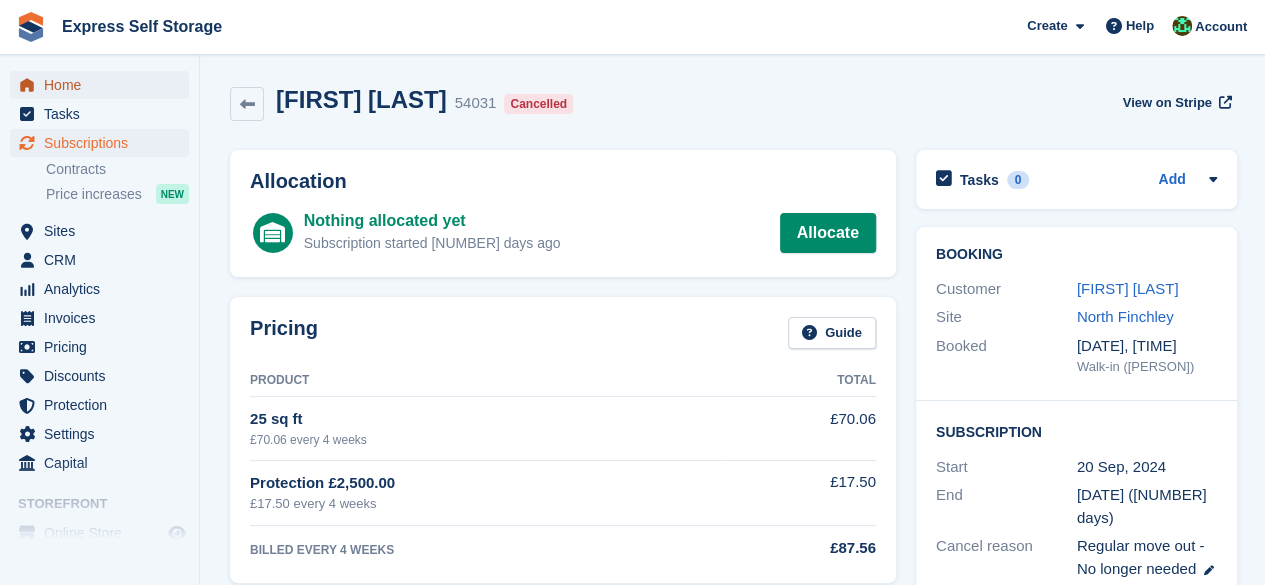 click on "Home" at bounding box center [104, 85] 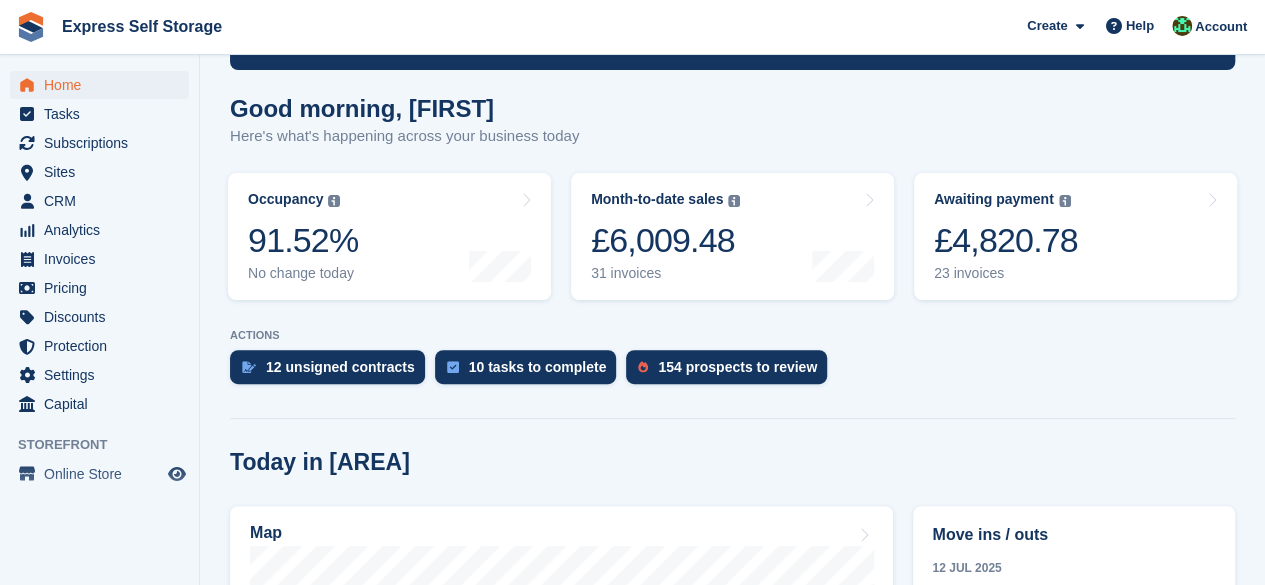 scroll, scrollTop: 0, scrollLeft: 0, axis: both 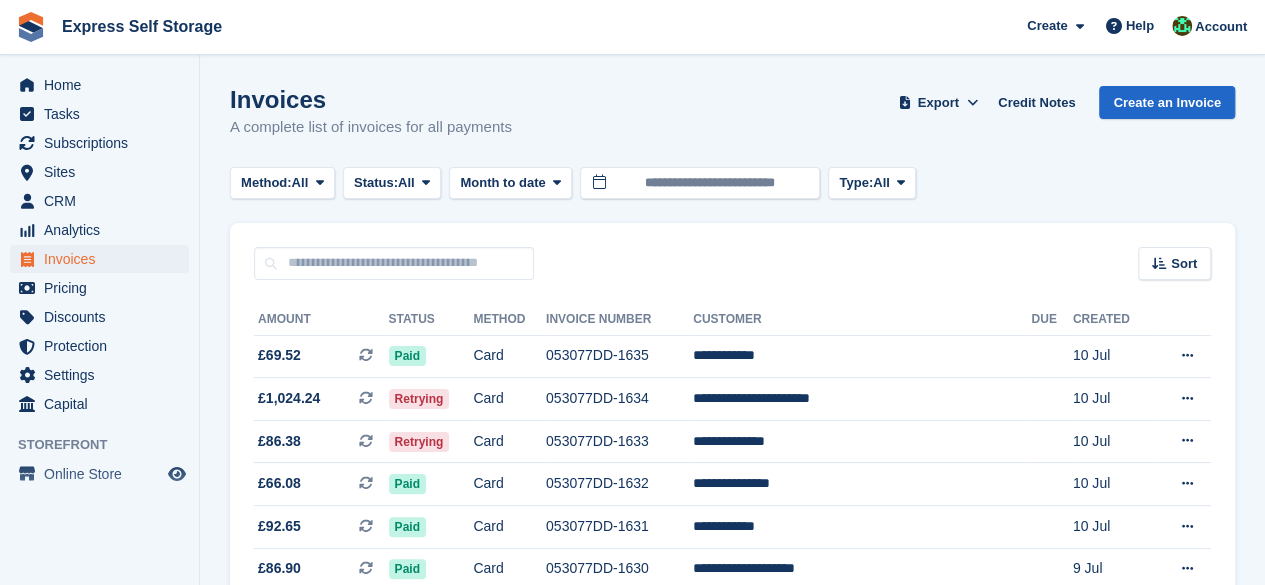 drag, startPoint x: 80, startPoint y: 62, endPoint x: 97, endPoint y: 63, distance: 17.029387 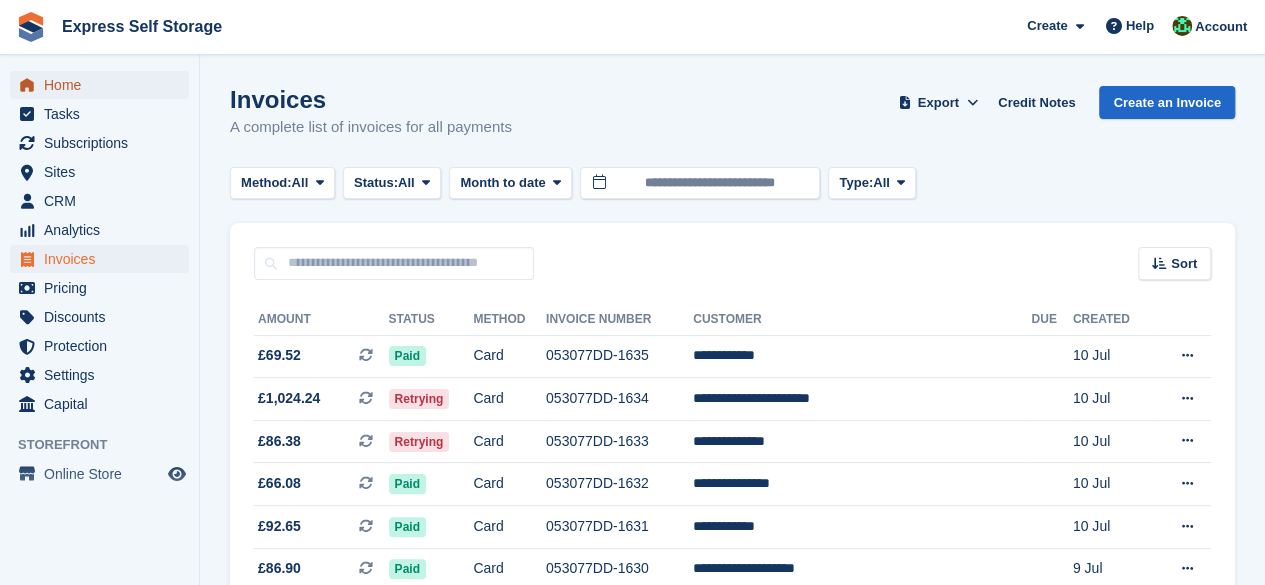 click on "Home" at bounding box center (104, 85) 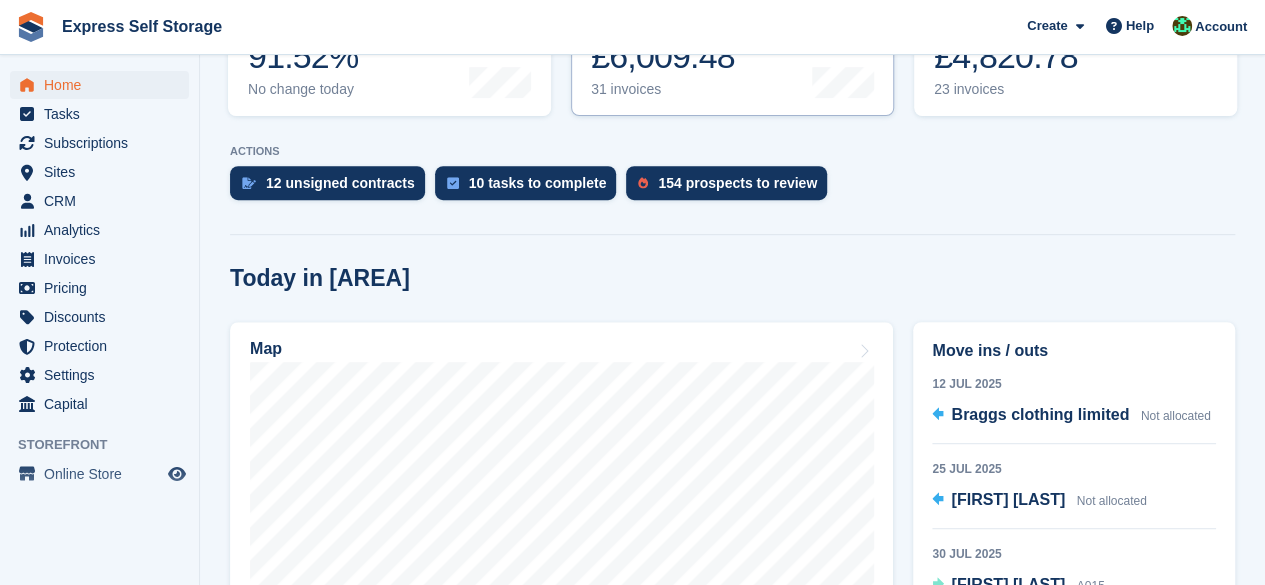scroll, scrollTop: 500, scrollLeft: 0, axis: vertical 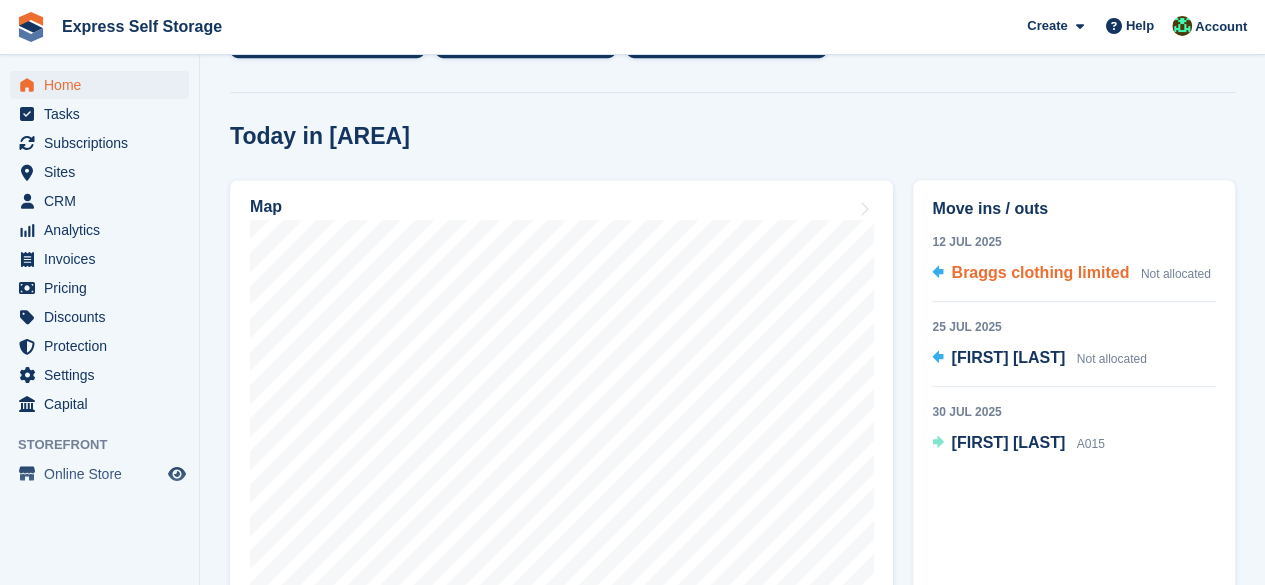 click on "Braggs clothing limited" at bounding box center [1040, 272] 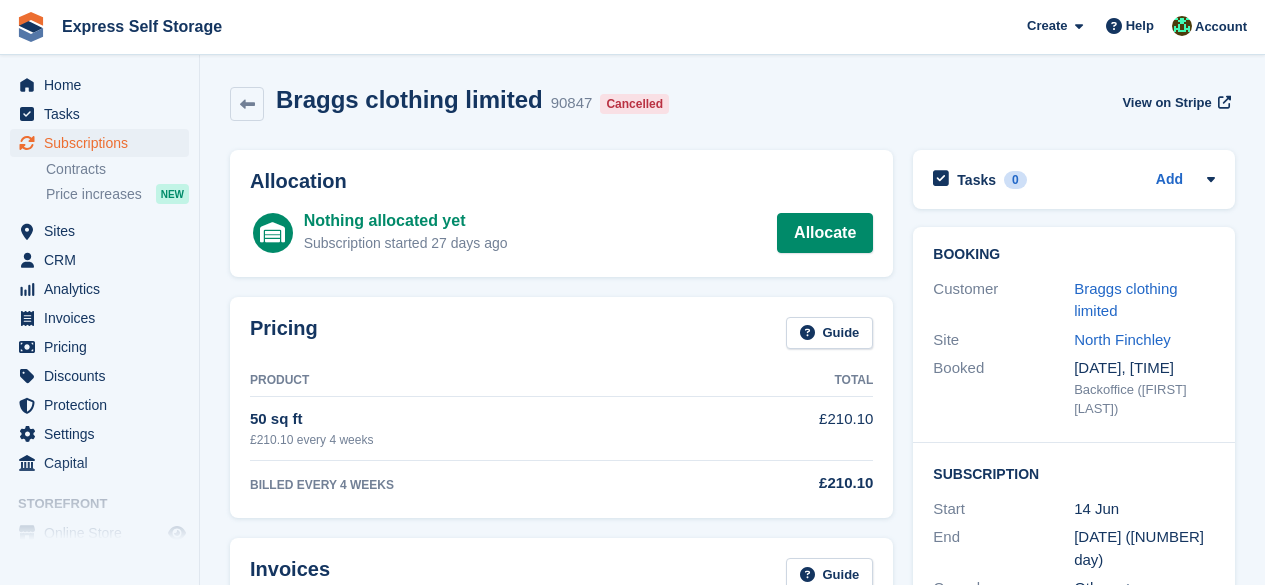 scroll, scrollTop: 0, scrollLeft: 0, axis: both 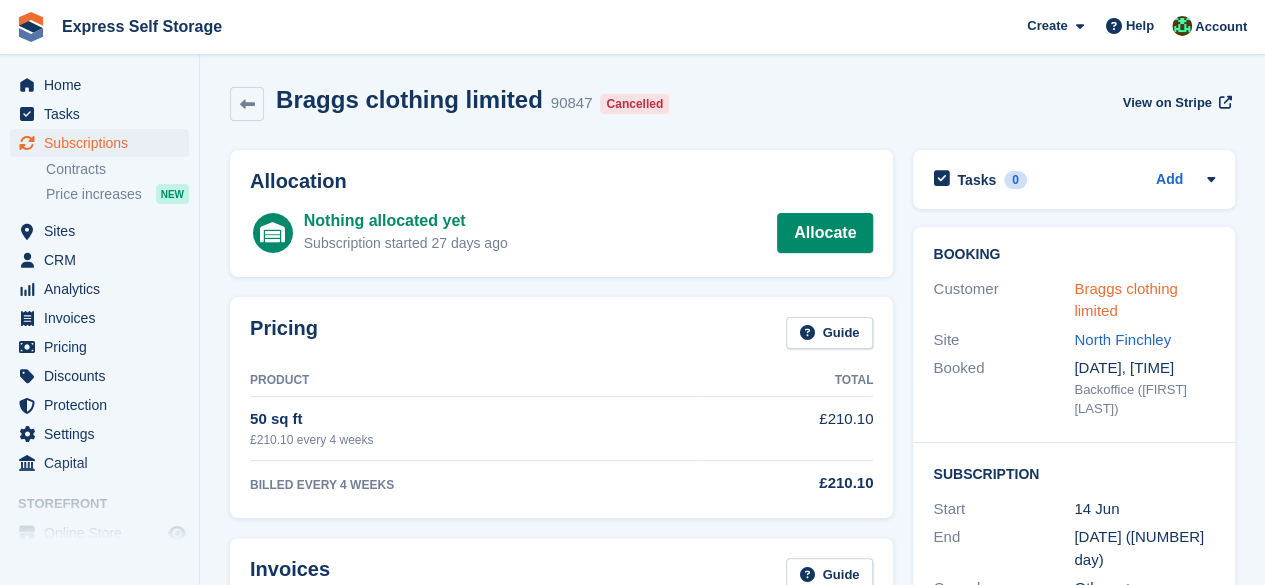 click on "Braggs clothing limited" at bounding box center (1125, 300) 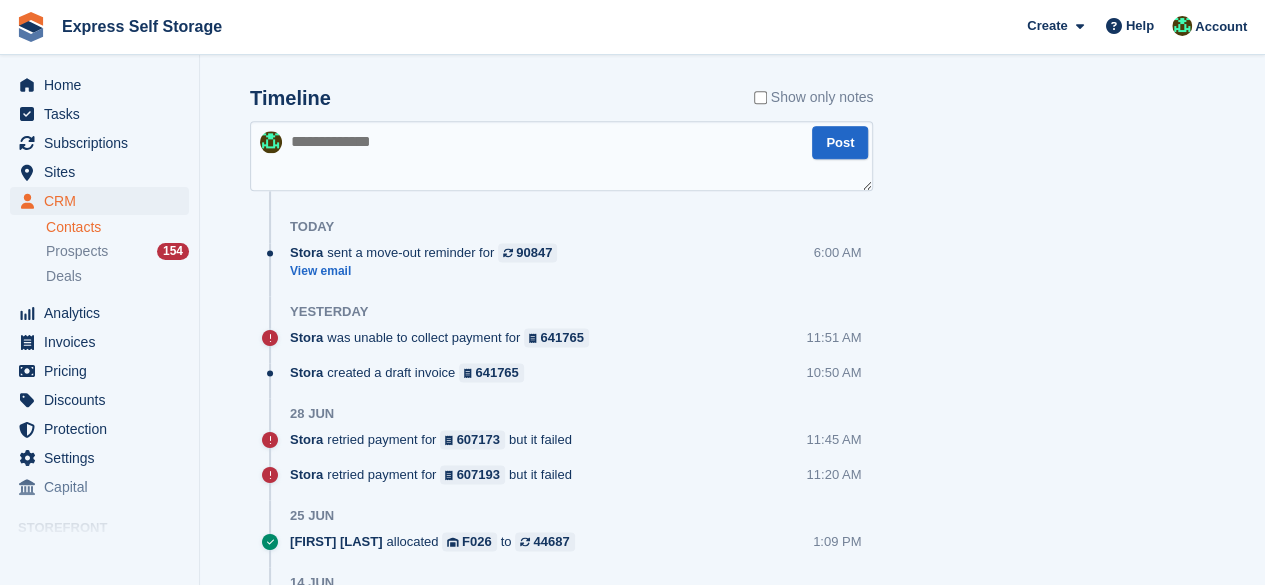 scroll, scrollTop: 1200, scrollLeft: 0, axis: vertical 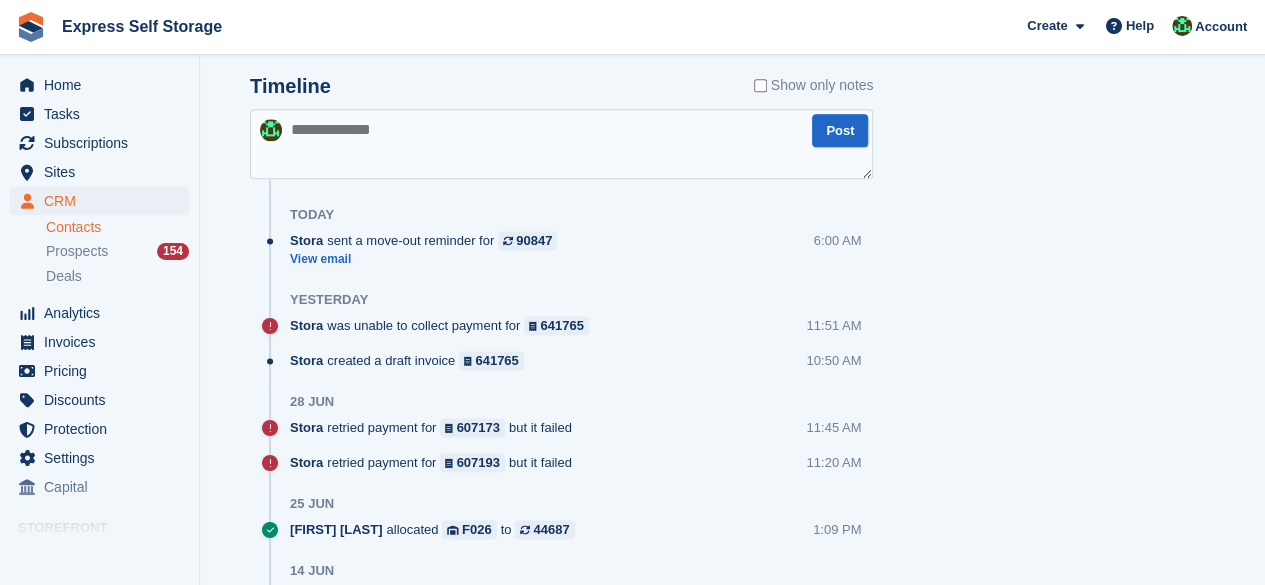 click at bounding box center (561, 144) 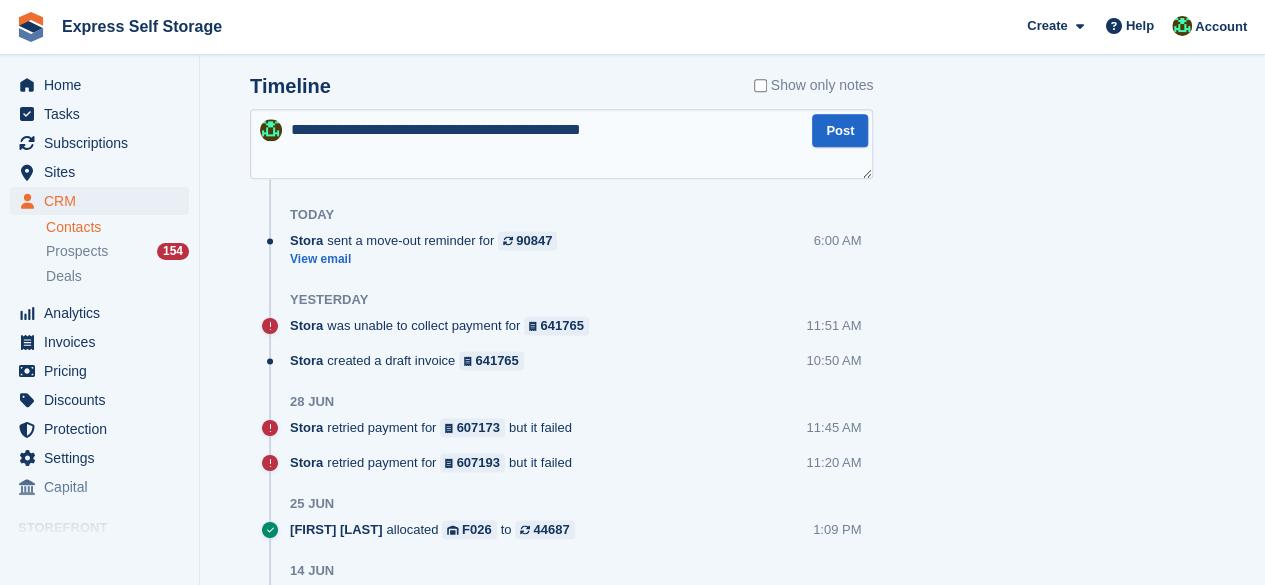 click on "**********" at bounding box center (561, 144) 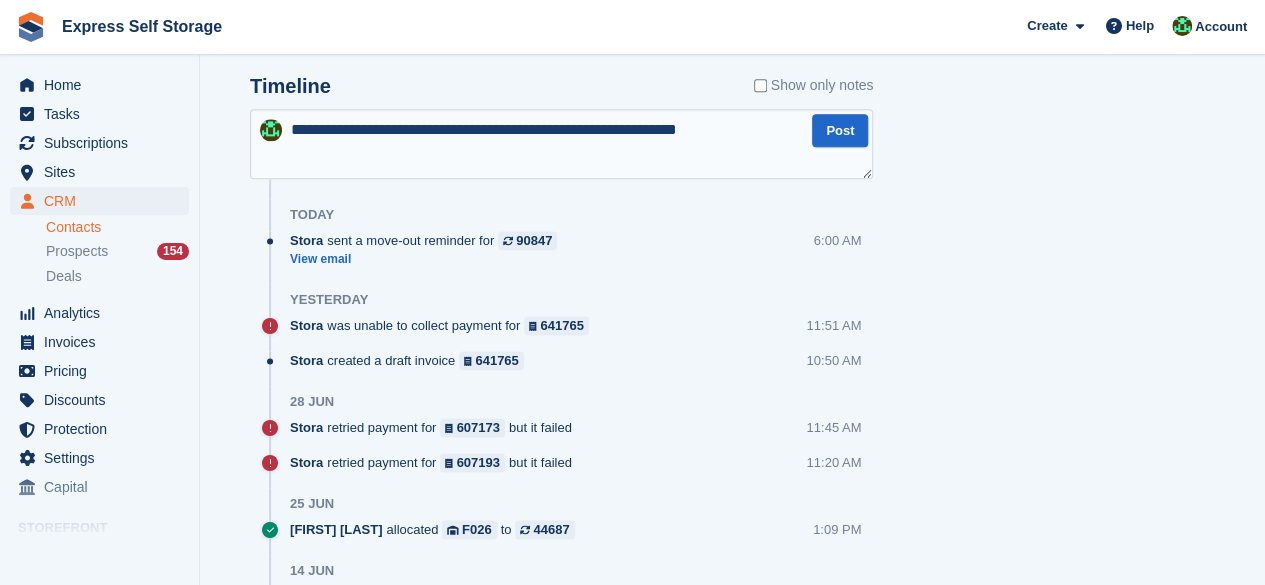 click on "**********" at bounding box center [561, 144] 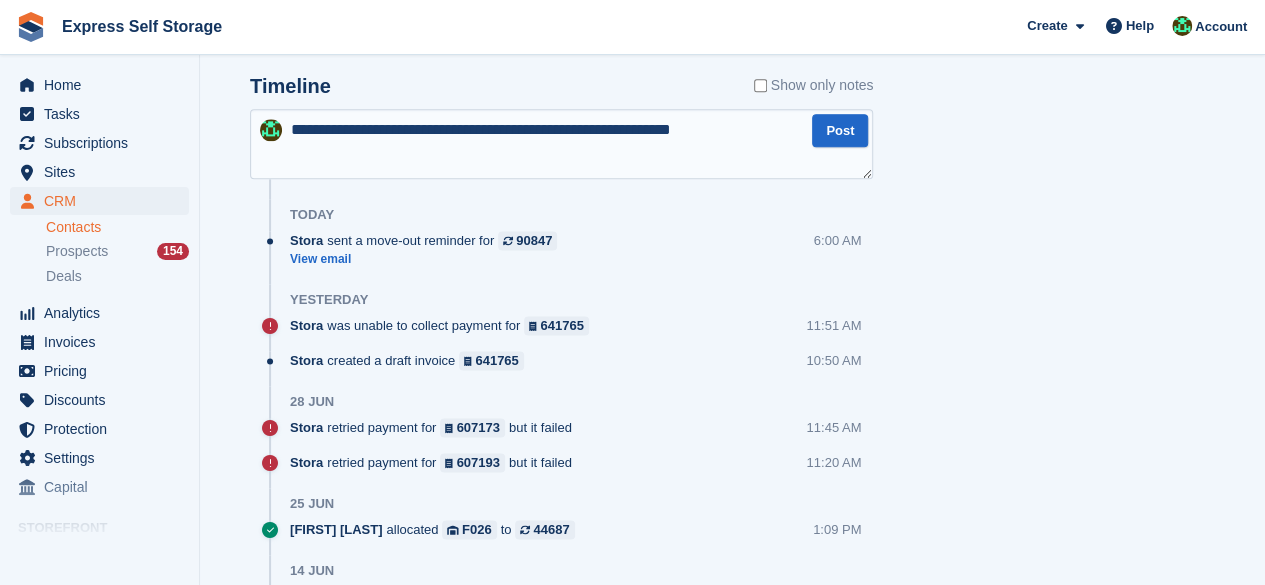 type on "**********" 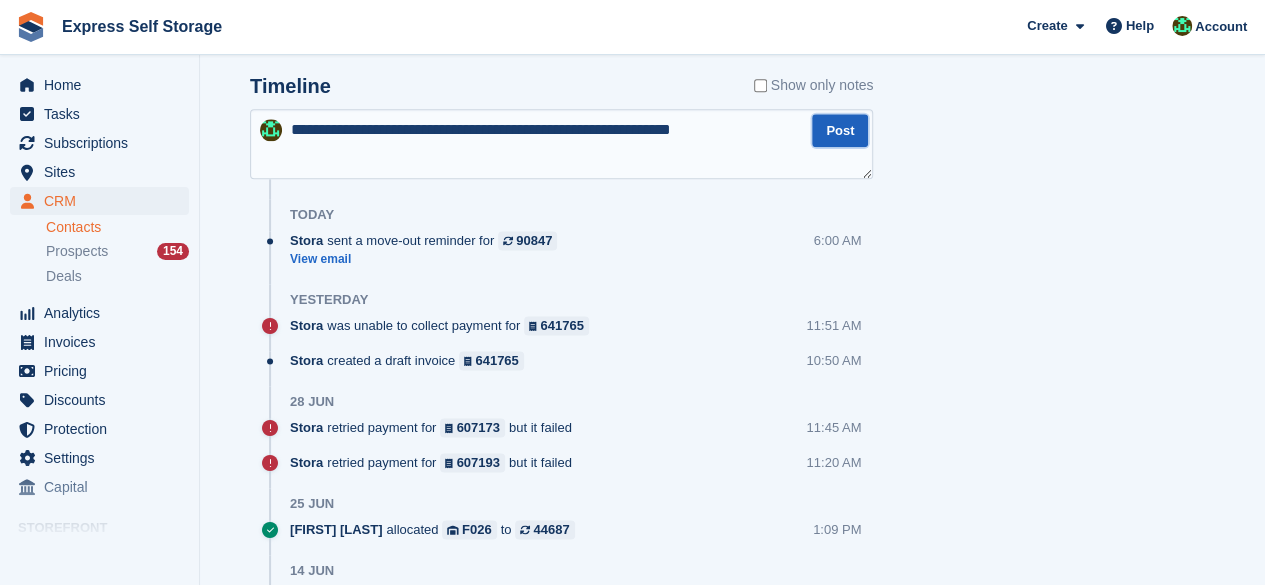 click on "Post" at bounding box center (840, 130) 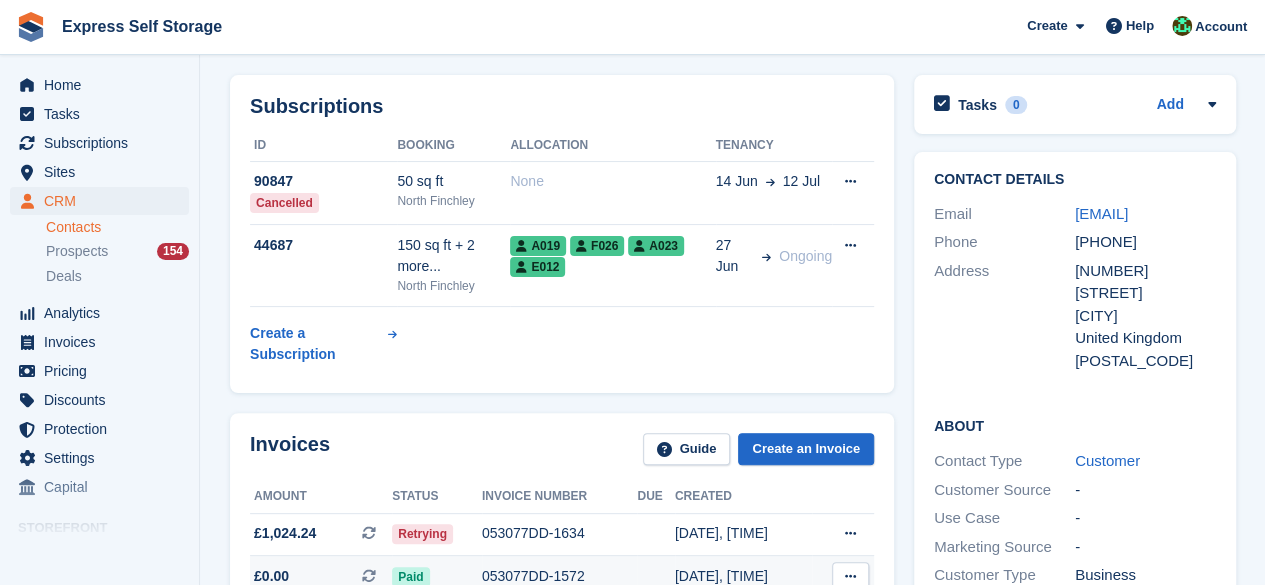 scroll, scrollTop: 0, scrollLeft: 0, axis: both 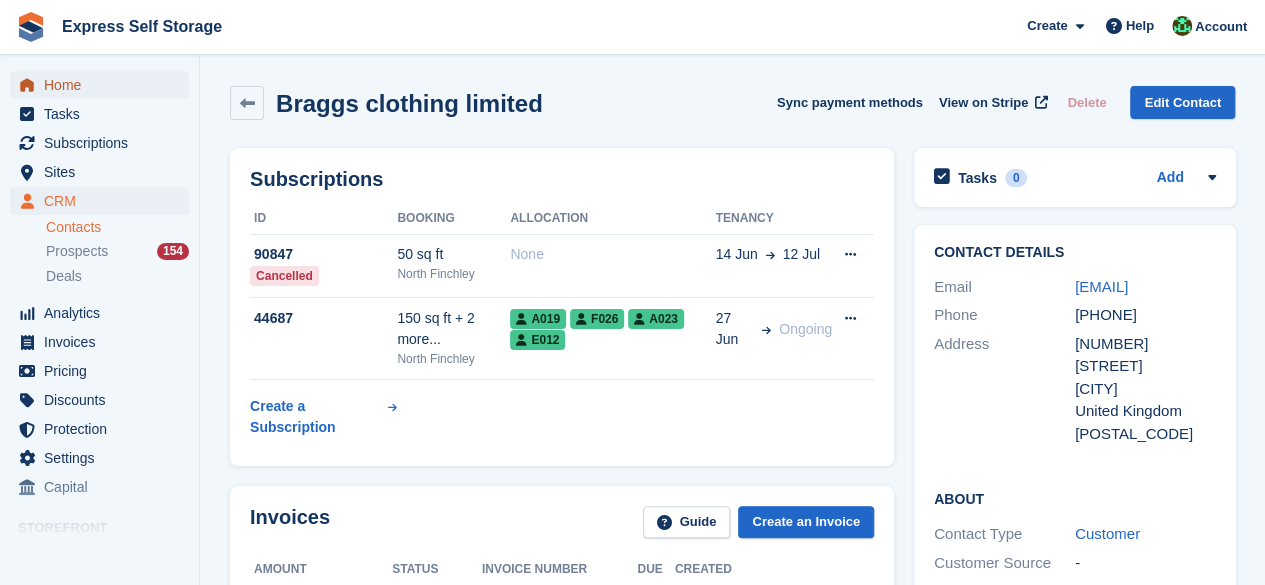 click on "Home" at bounding box center (104, 85) 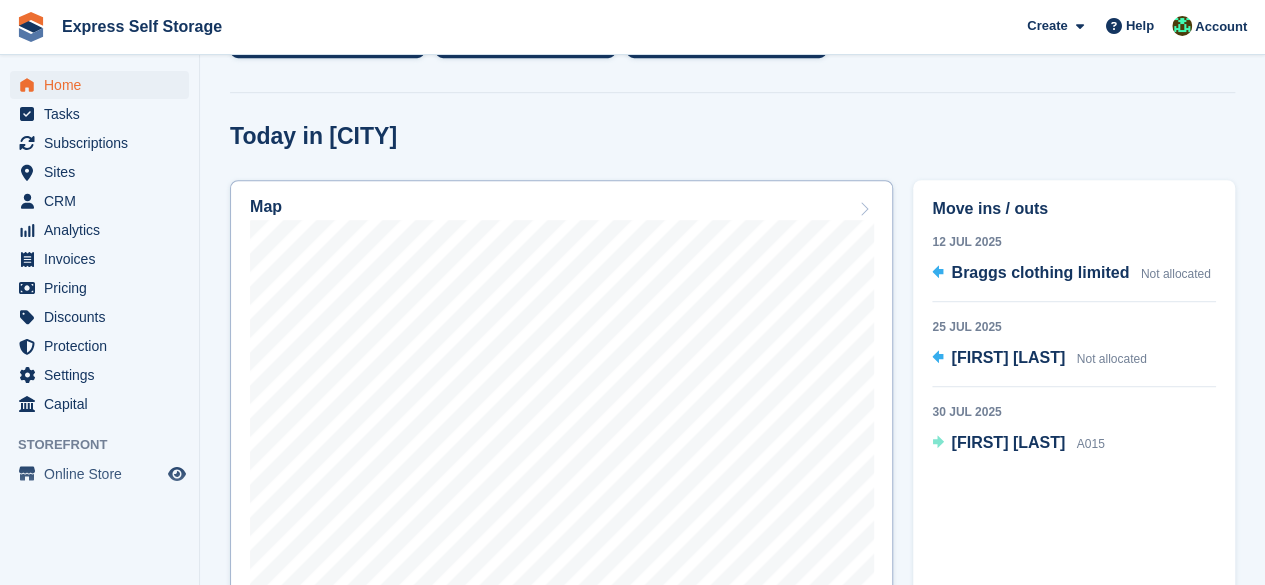 scroll, scrollTop: 600, scrollLeft: 0, axis: vertical 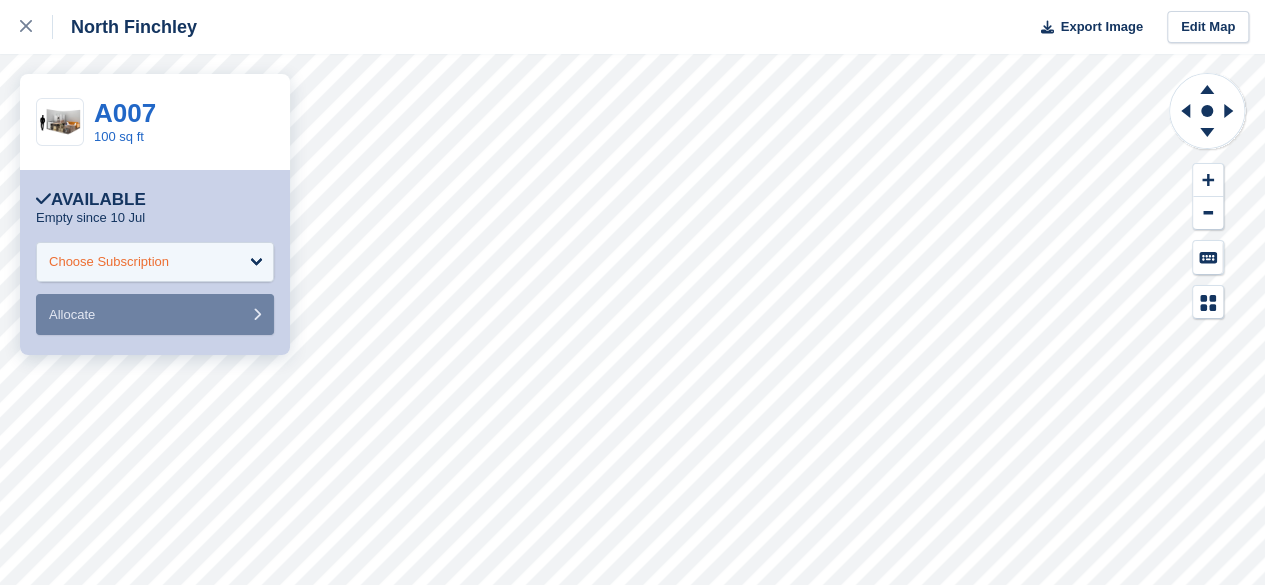 click on "Choose Subscription" at bounding box center (155, 262) 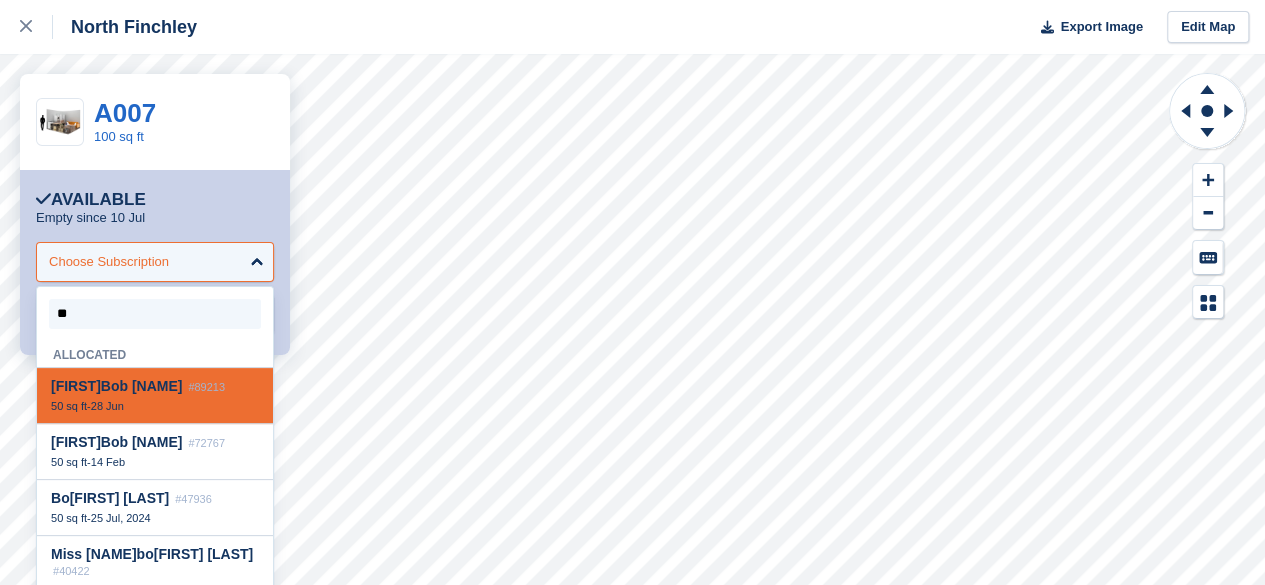 type on "***" 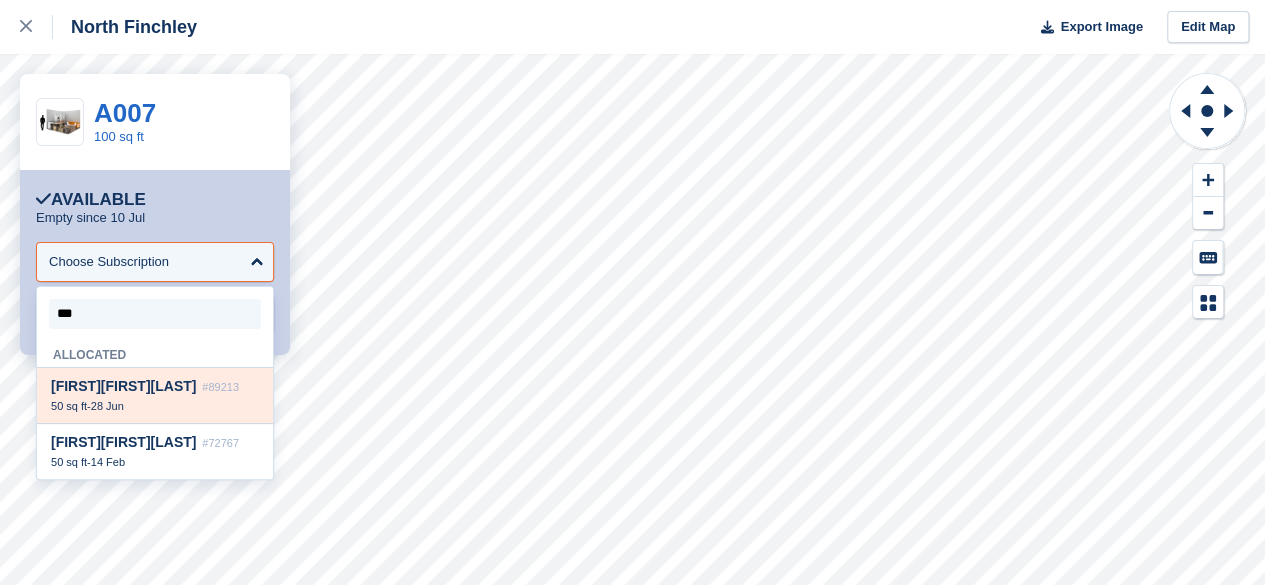 click on "#89213" at bounding box center [220, 387] 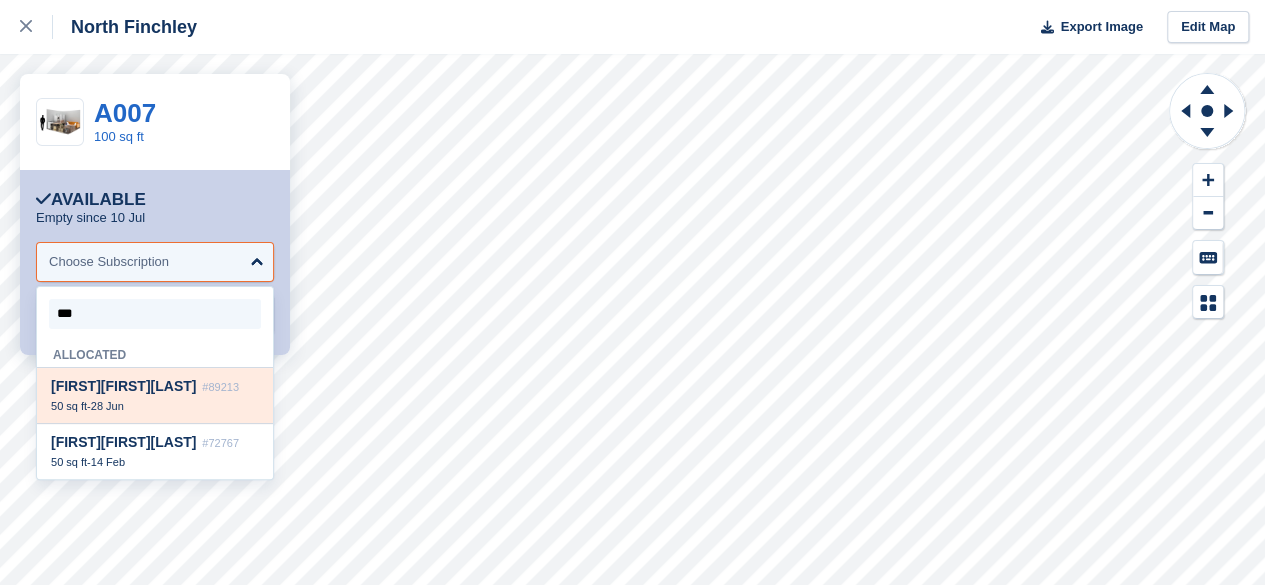 select on "*****" 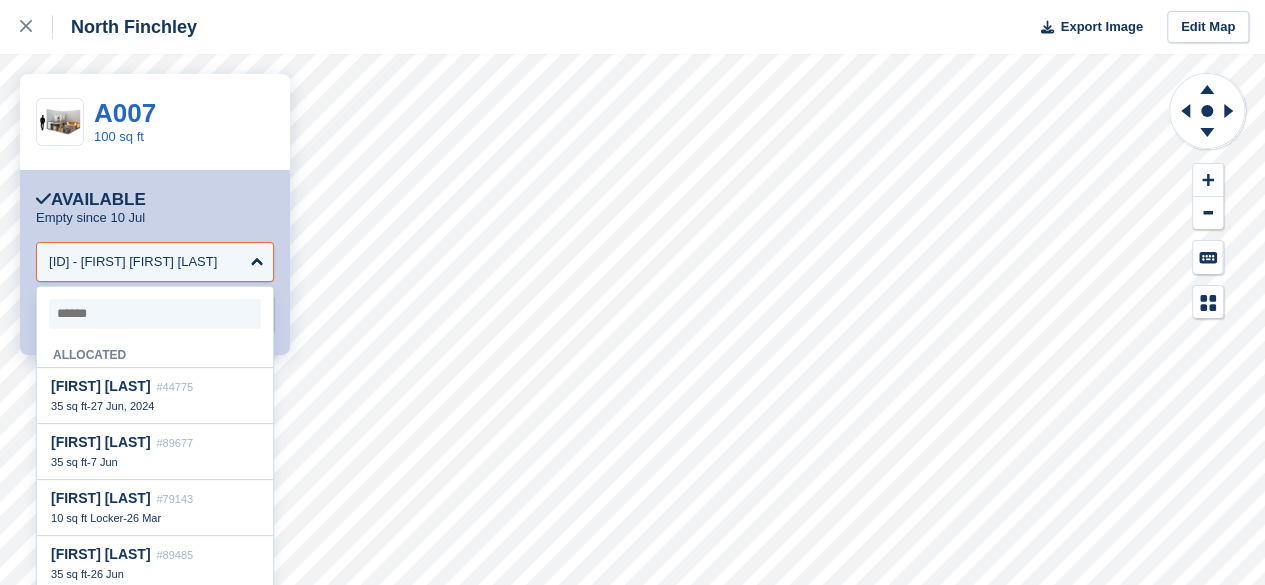 scroll, scrollTop: 134, scrollLeft: 0, axis: vertical 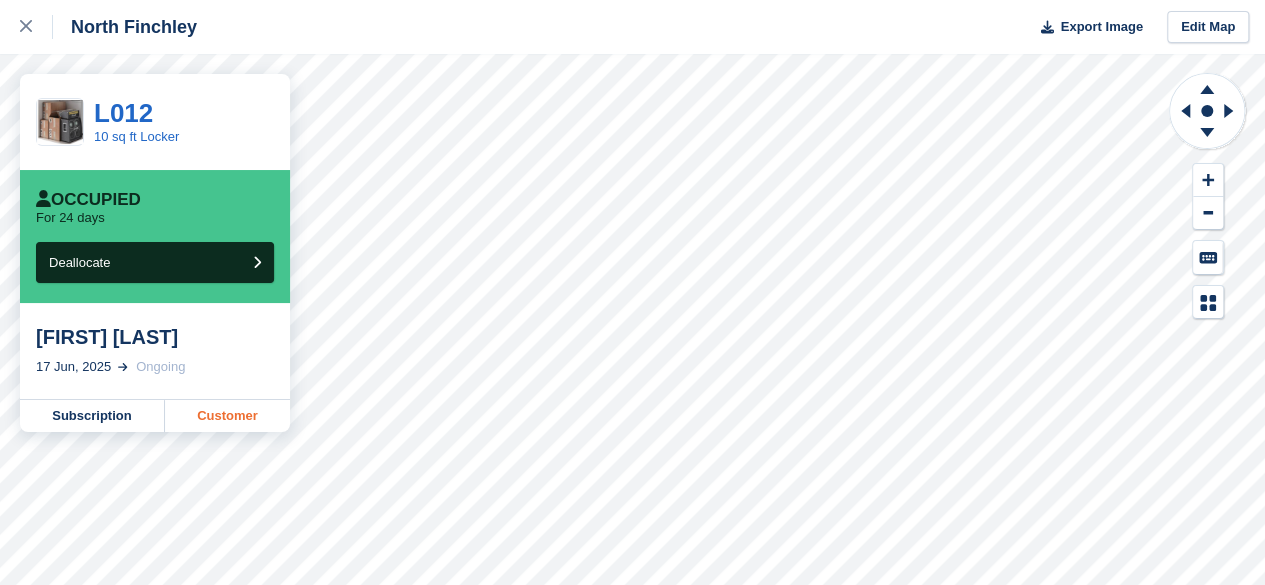 click on "Customer" at bounding box center [227, 416] 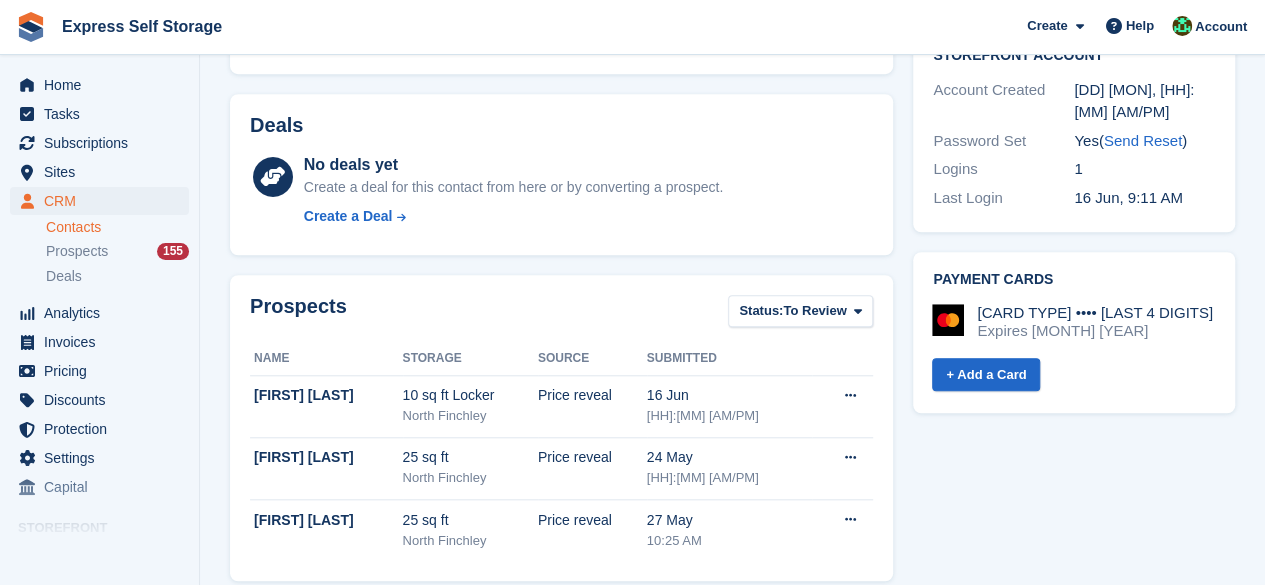 scroll, scrollTop: 816, scrollLeft: 0, axis: vertical 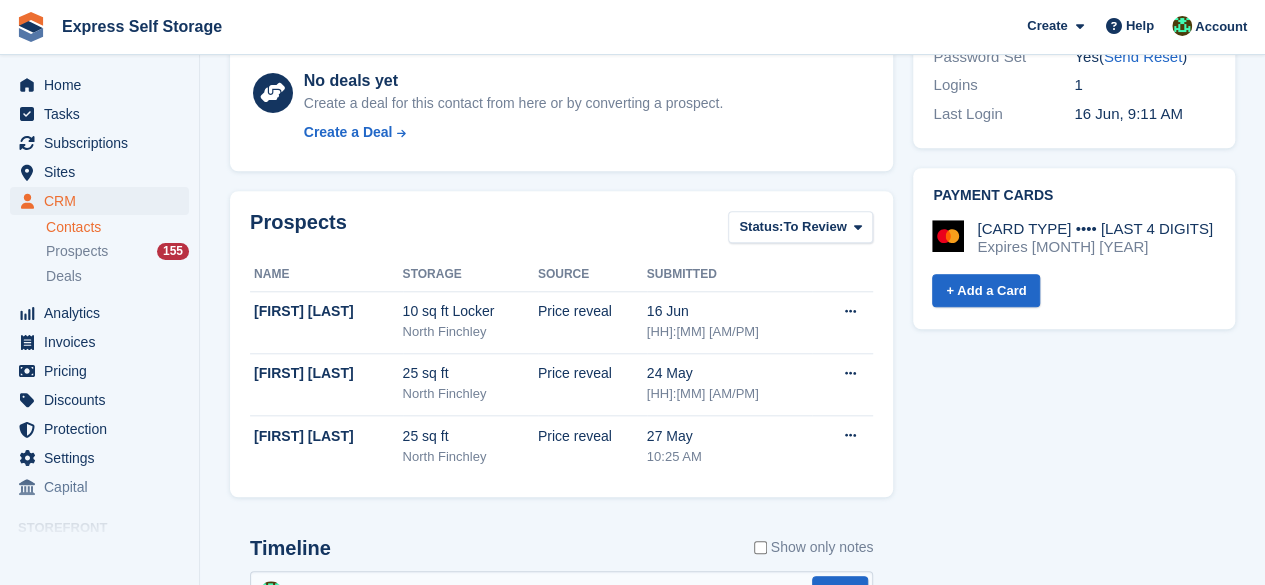 drag, startPoint x: 432, startPoint y: 522, endPoint x: 476, endPoint y: 541, distance: 47.92703 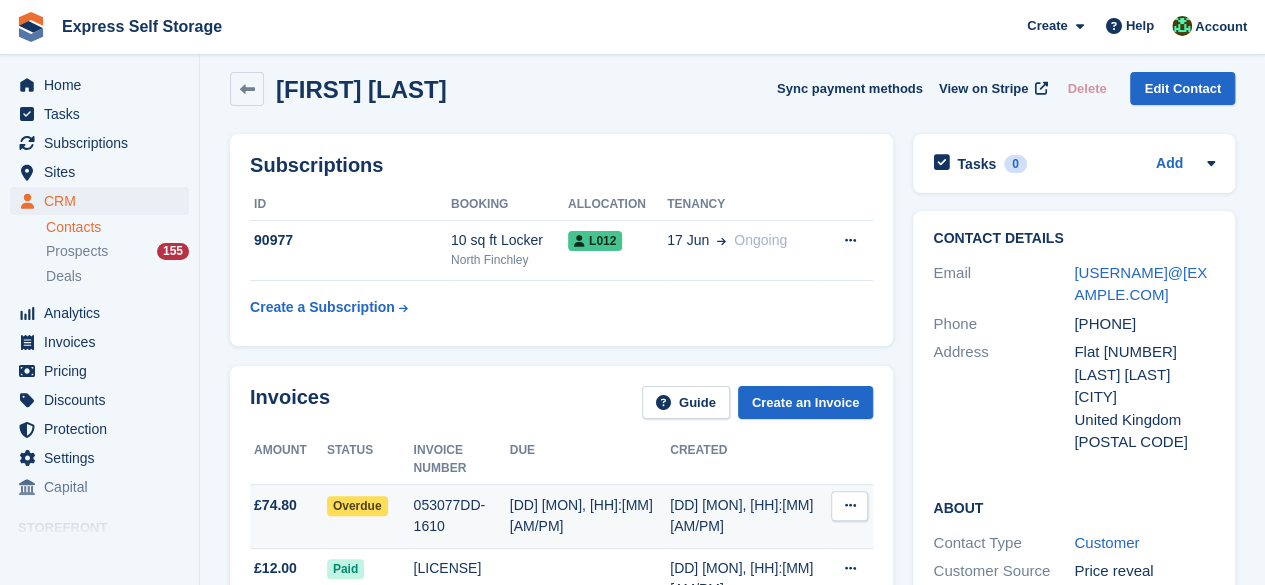 scroll, scrollTop: 0, scrollLeft: 0, axis: both 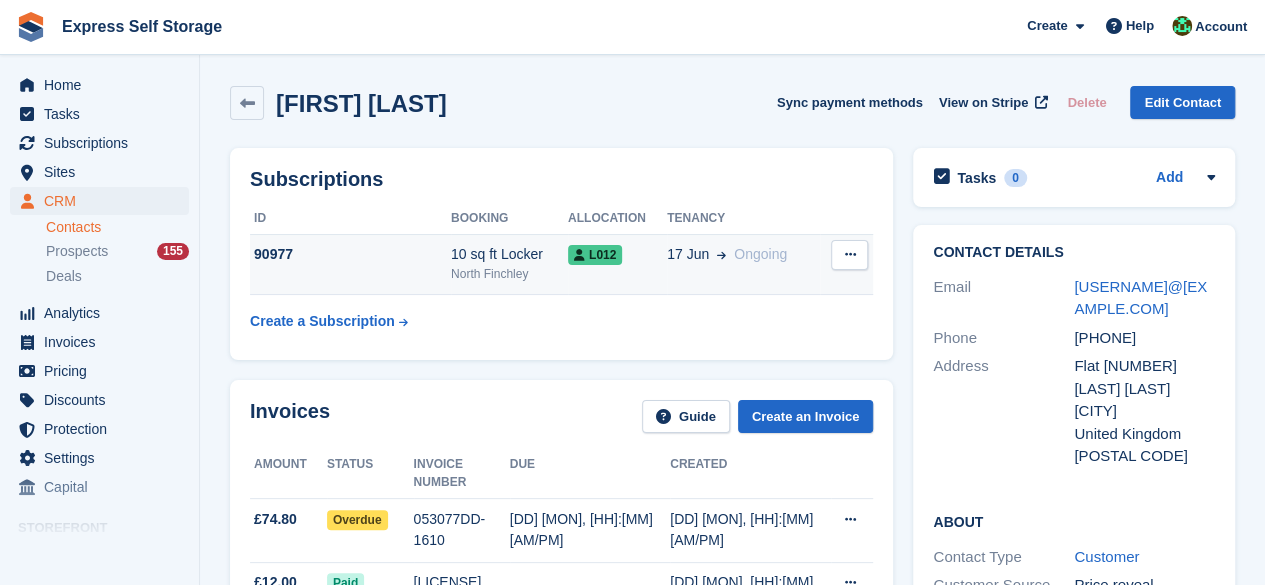 type on "*" 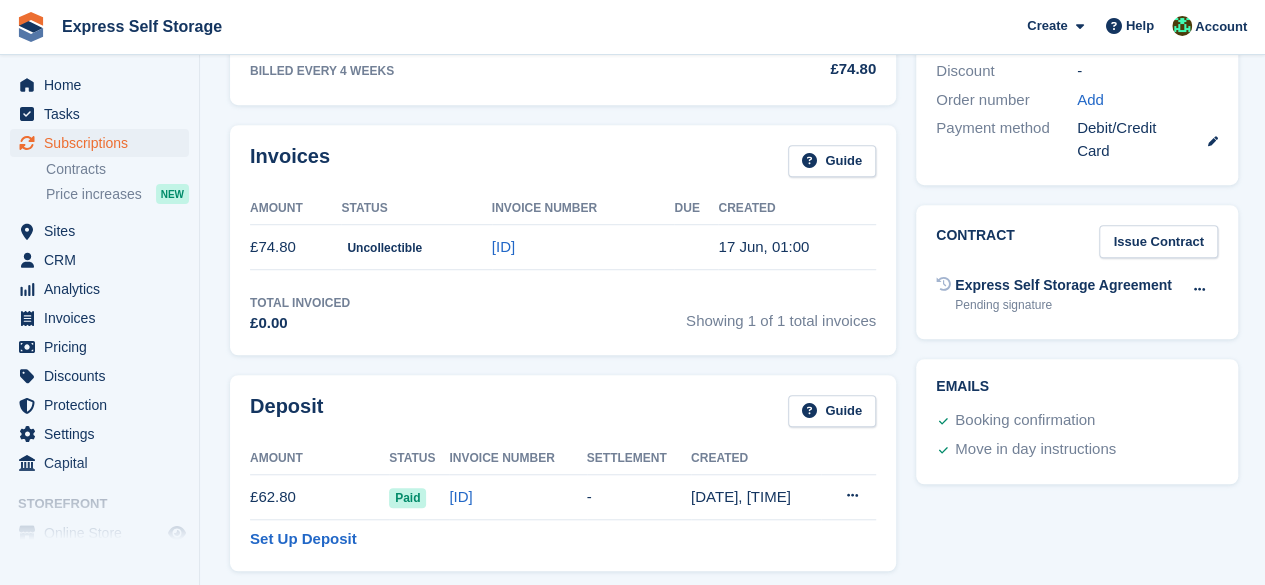 scroll, scrollTop: 1080, scrollLeft: 0, axis: vertical 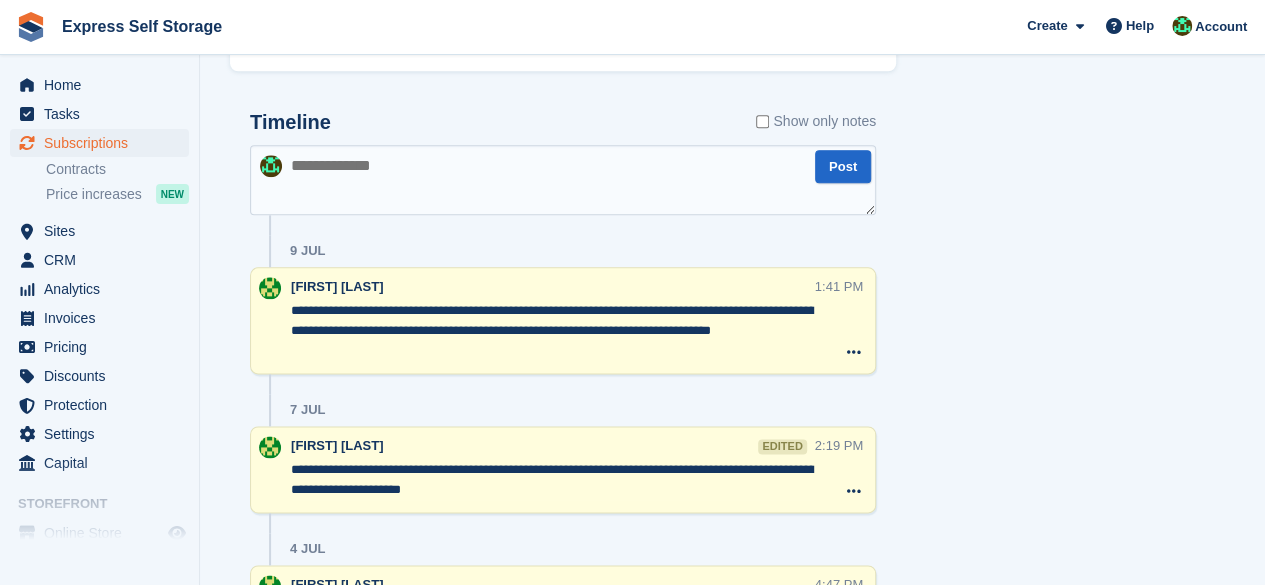 click at bounding box center [563, 180] 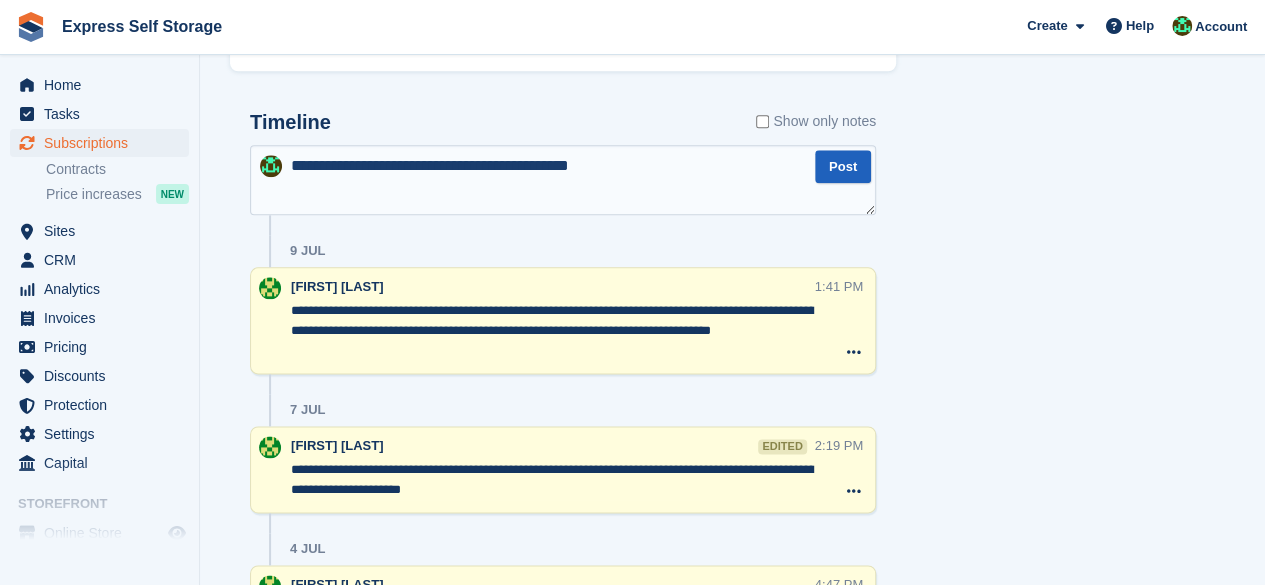 type on "**********" 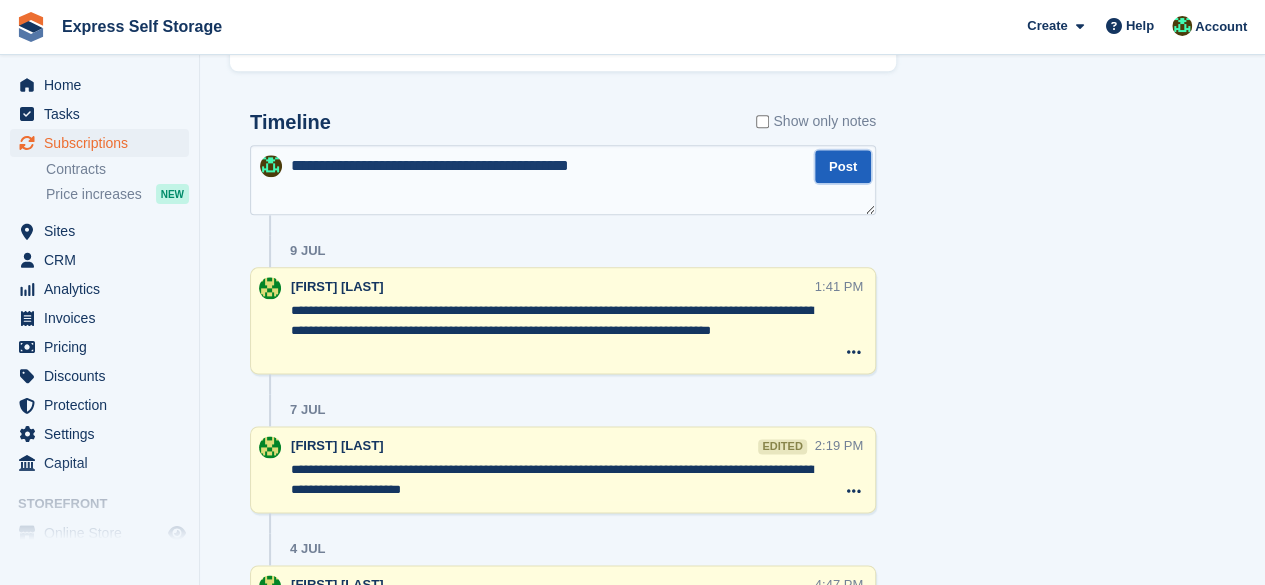 click on "Post" at bounding box center (843, 166) 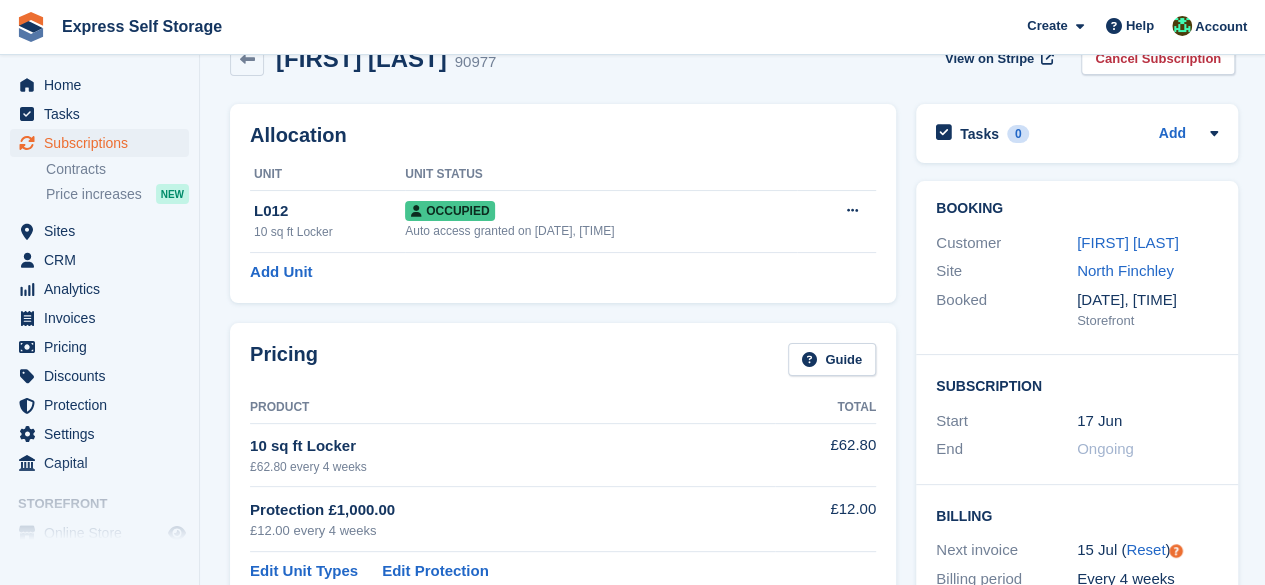 scroll, scrollTop: 0, scrollLeft: 0, axis: both 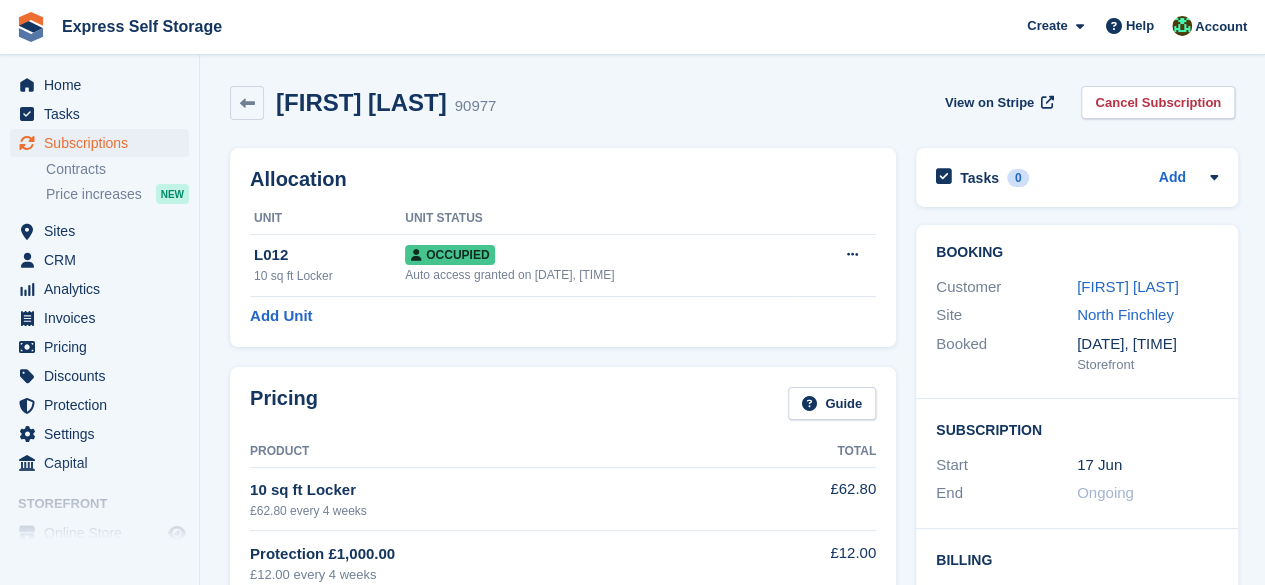 click on "Cancel Subscription" at bounding box center [1158, 102] 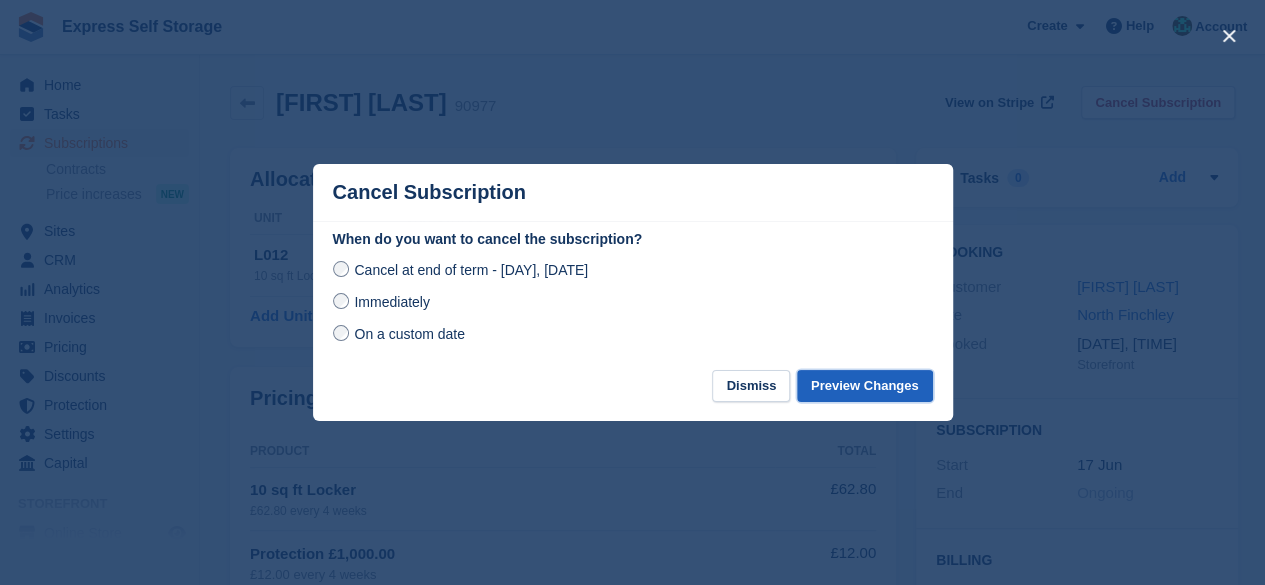click on "Preview Changes" at bounding box center (865, 386) 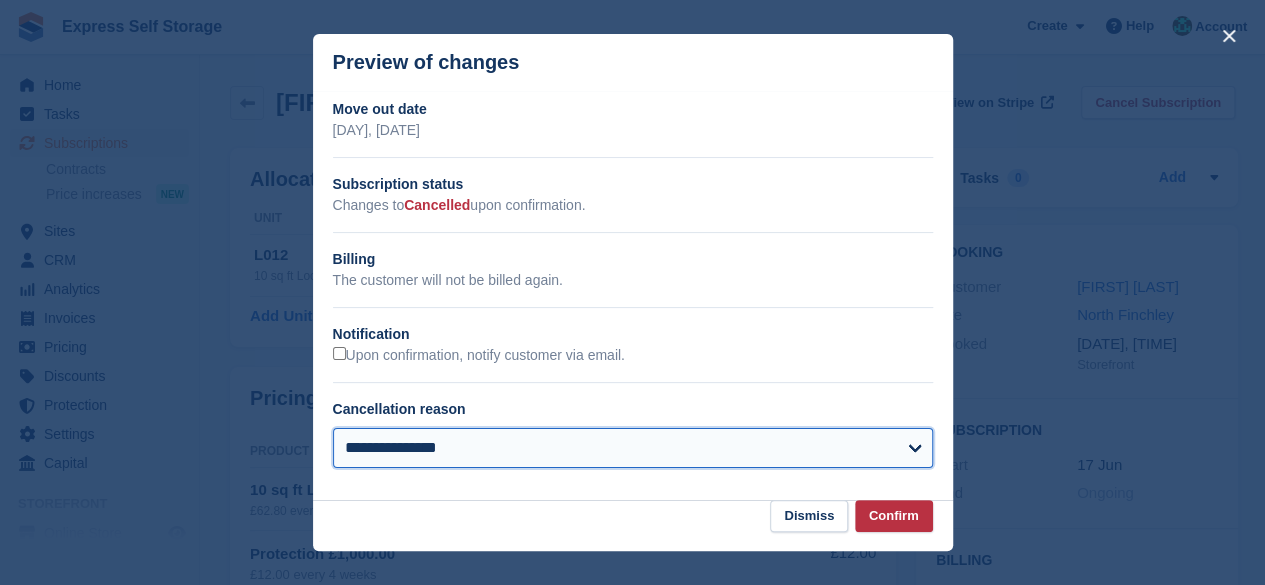 click on "**********" at bounding box center (633, 448) 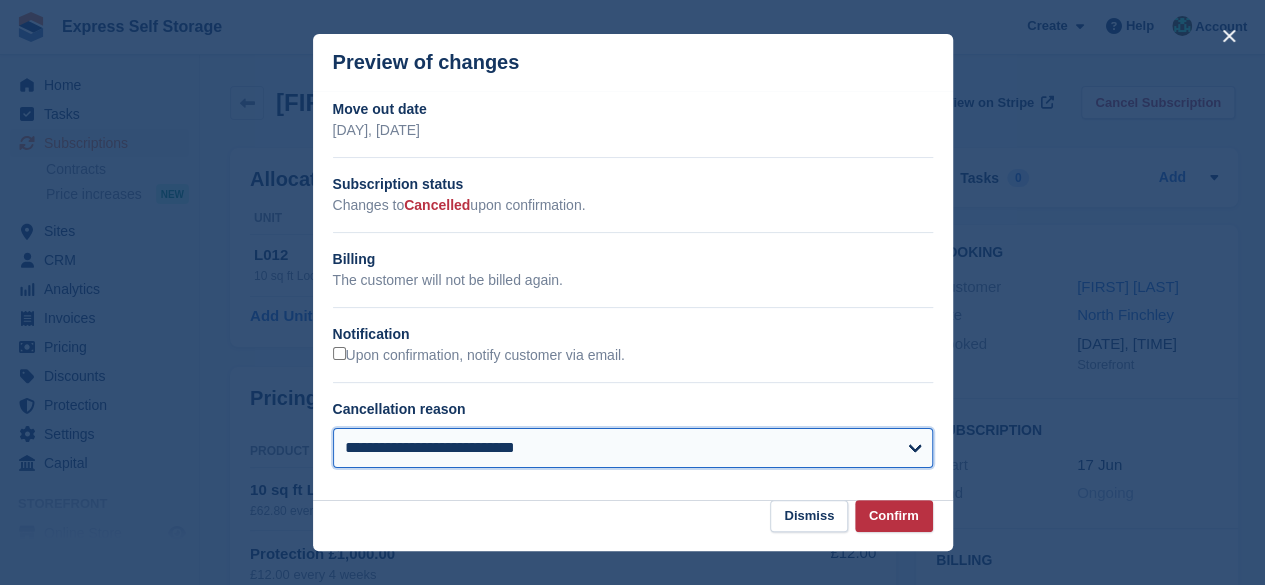 click on "**********" at bounding box center (633, 448) 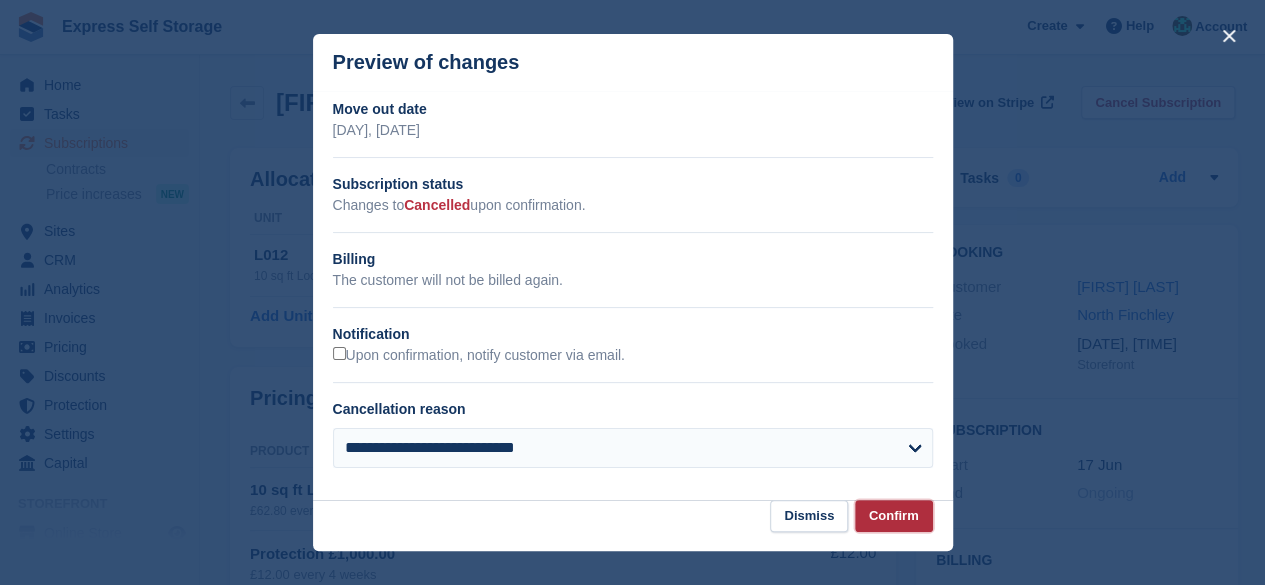 click on "Confirm" at bounding box center [894, 516] 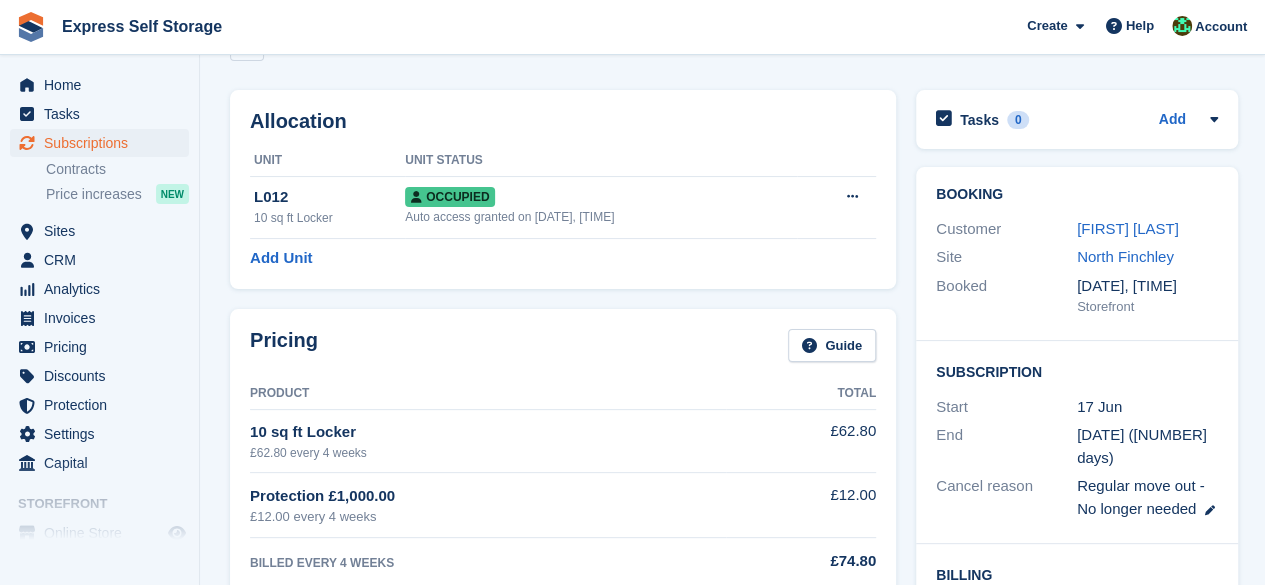 scroll, scrollTop: 0, scrollLeft: 0, axis: both 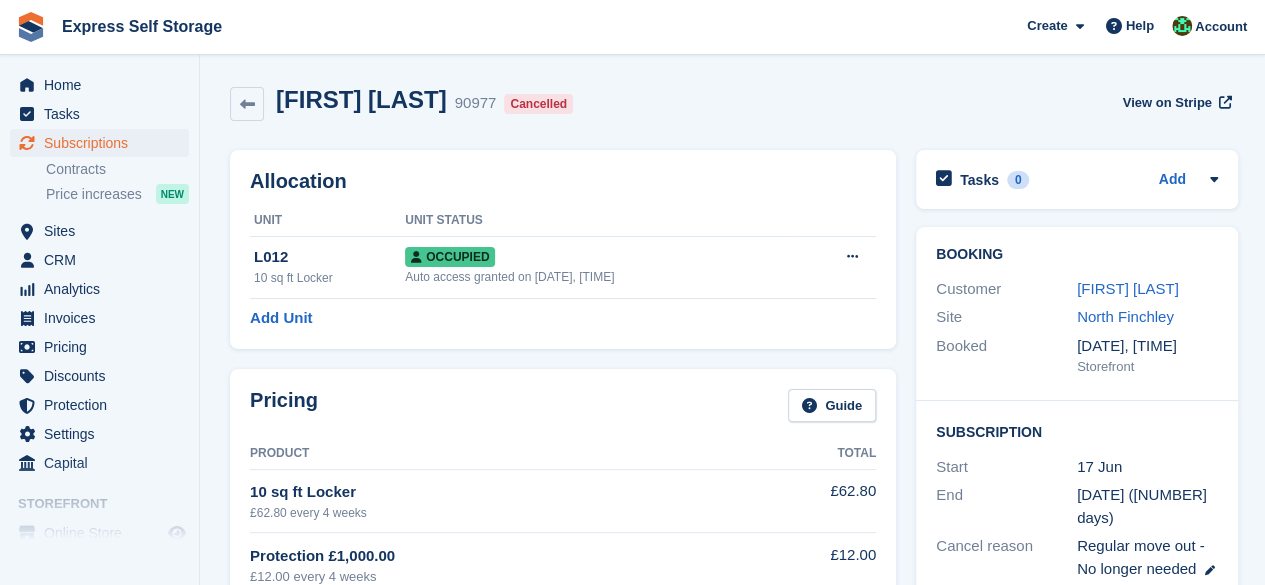 click on "Home
Tasks
Subscriptions
Subscriptions
Subscriptions
Contracts
Price increases
NEW
Contracts
Price increases
NEW
Sites
Sites
Sites
North Finchley" at bounding box center [99, 297] 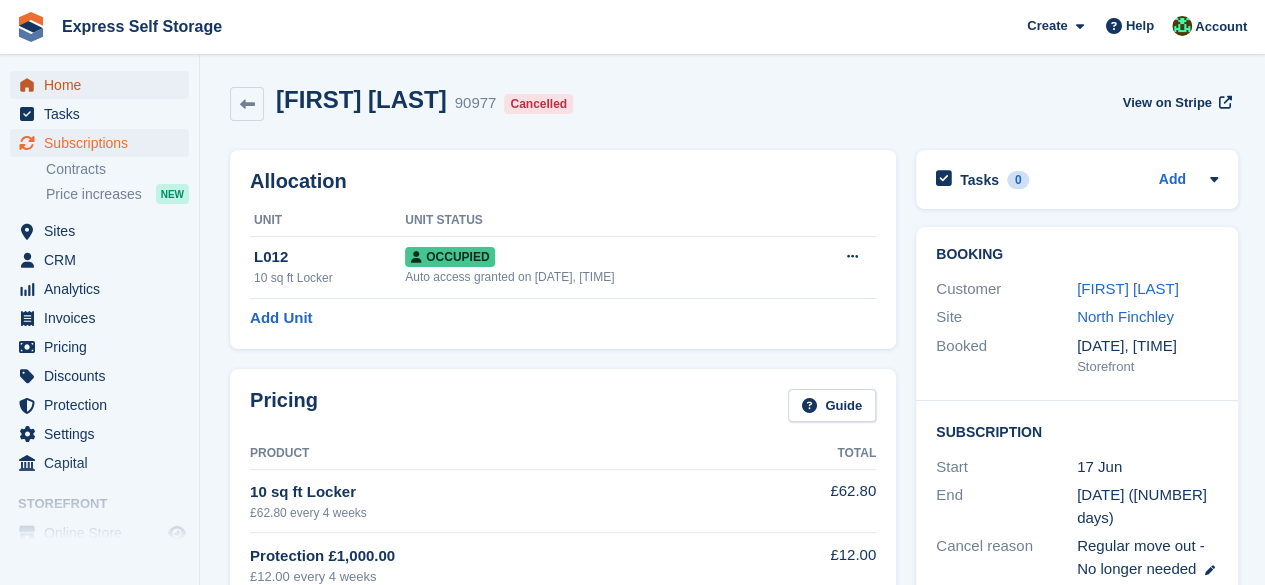 click on "Home" at bounding box center [104, 85] 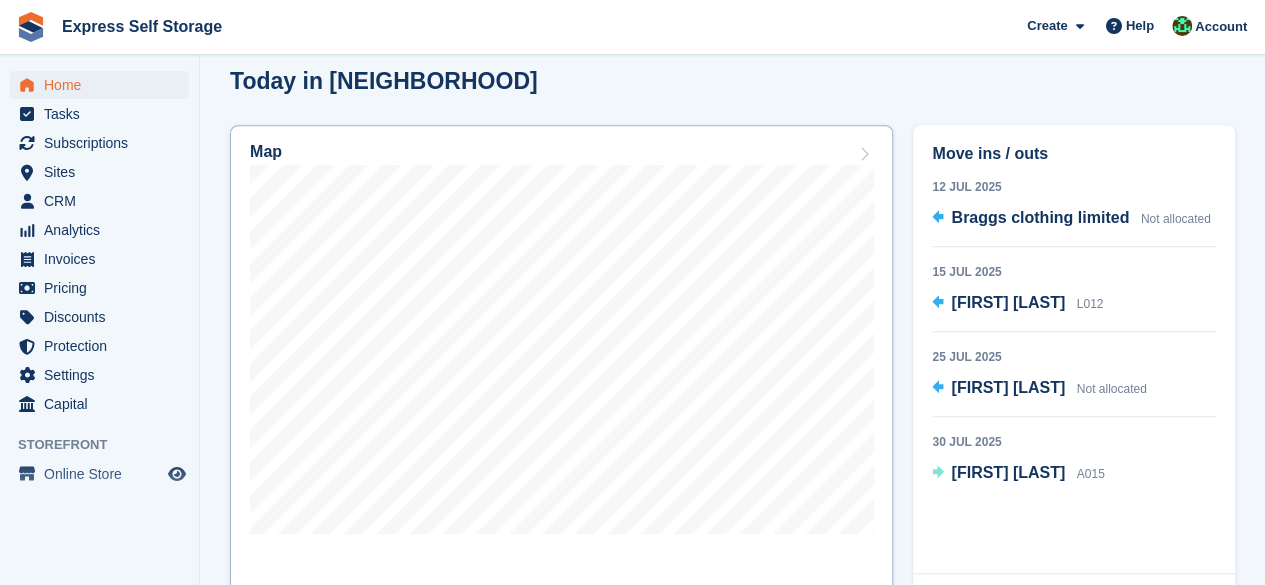 scroll, scrollTop: 600, scrollLeft: 0, axis: vertical 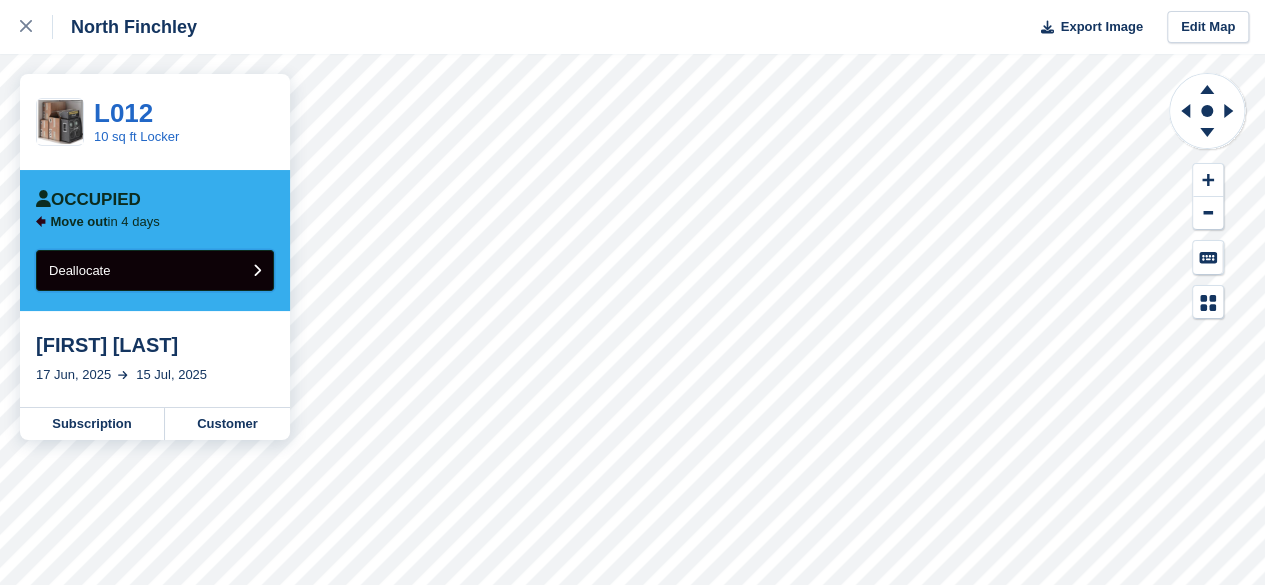 click on "Deallocate" at bounding box center (155, 270) 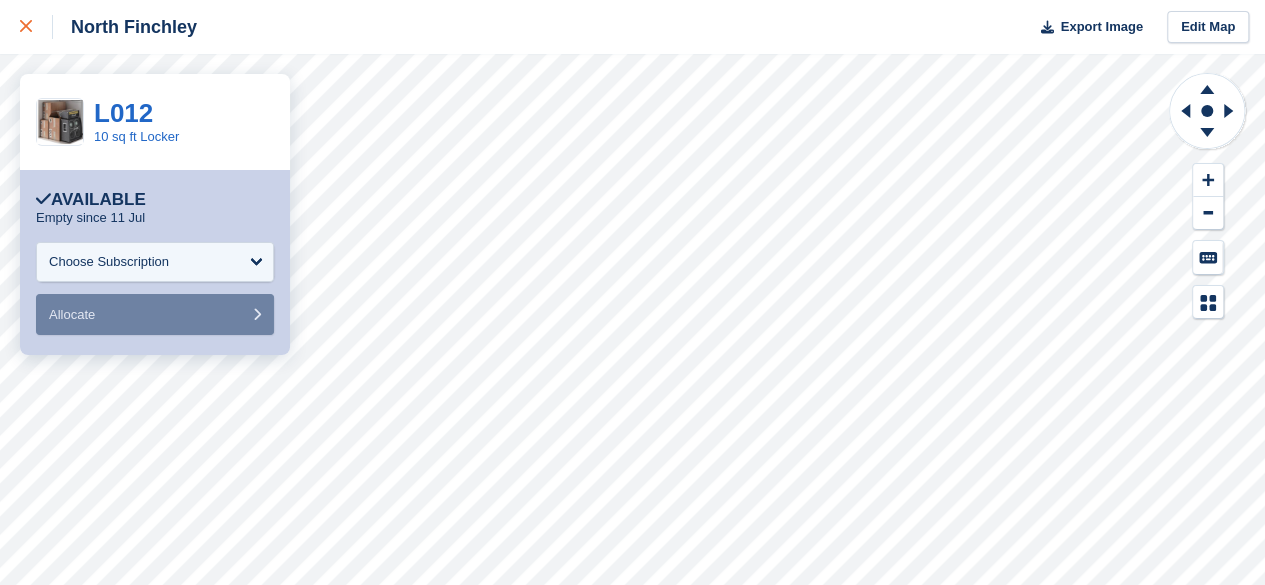 click at bounding box center [36, 27] 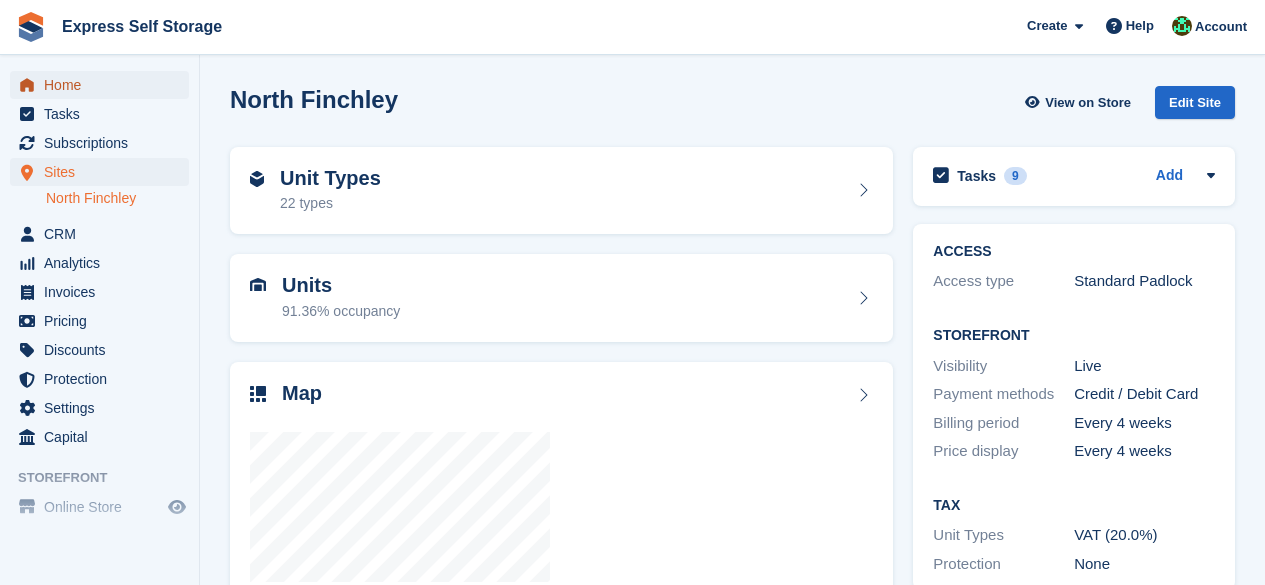 click on "Home" at bounding box center [104, 85] 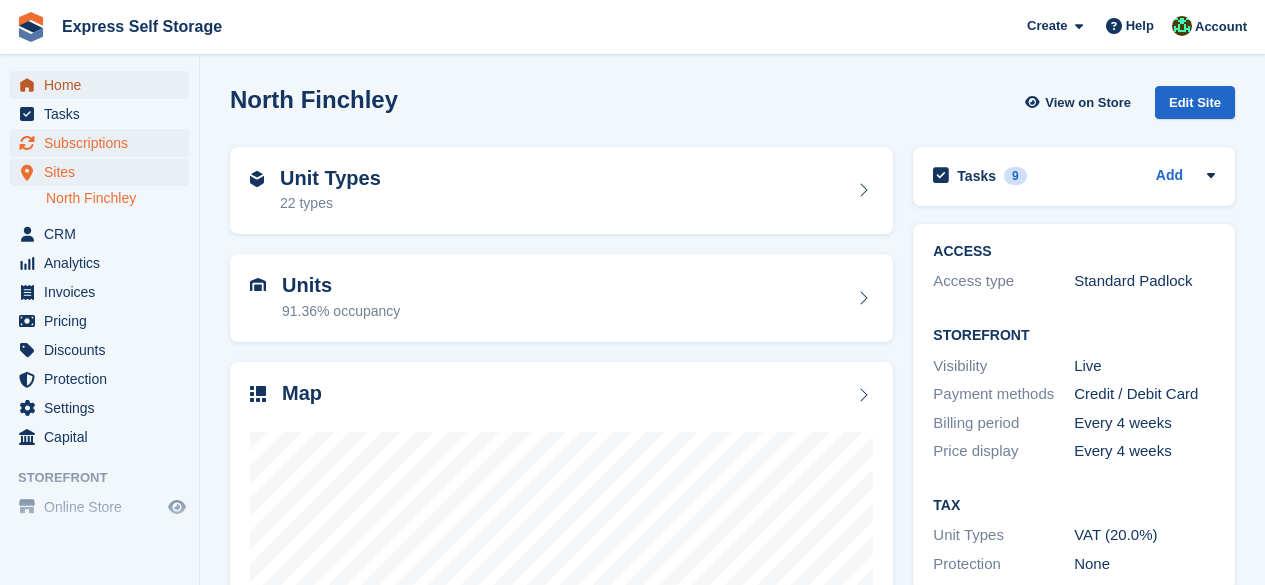 scroll, scrollTop: 0, scrollLeft: 0, axis: both 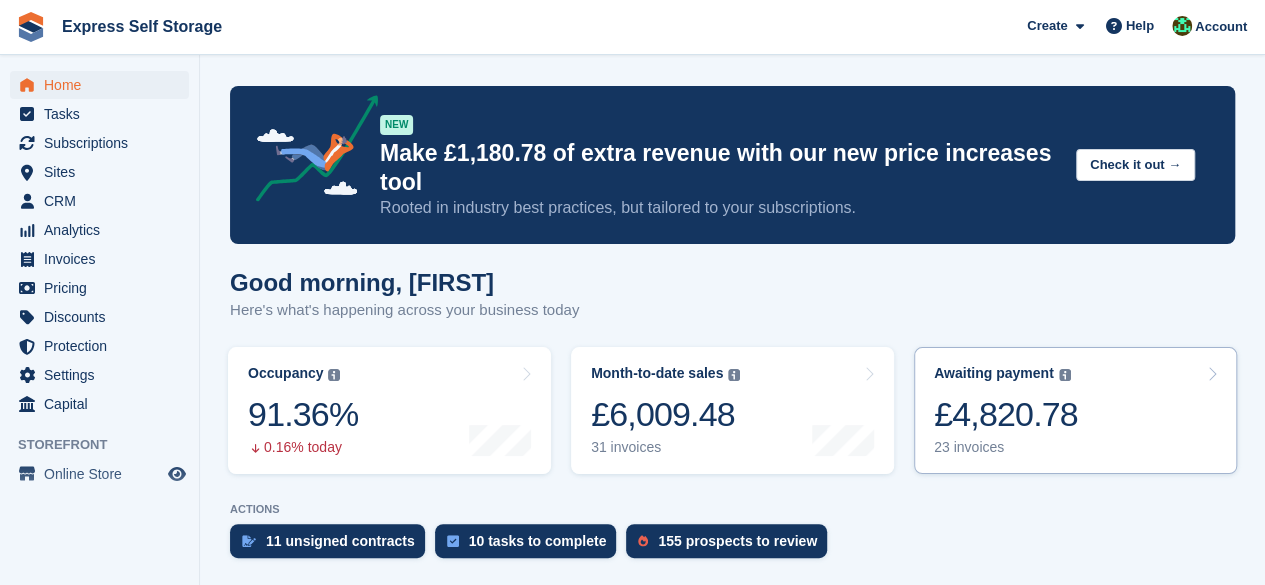 click on "£4,820.78" at bounding box center (1006, 414) 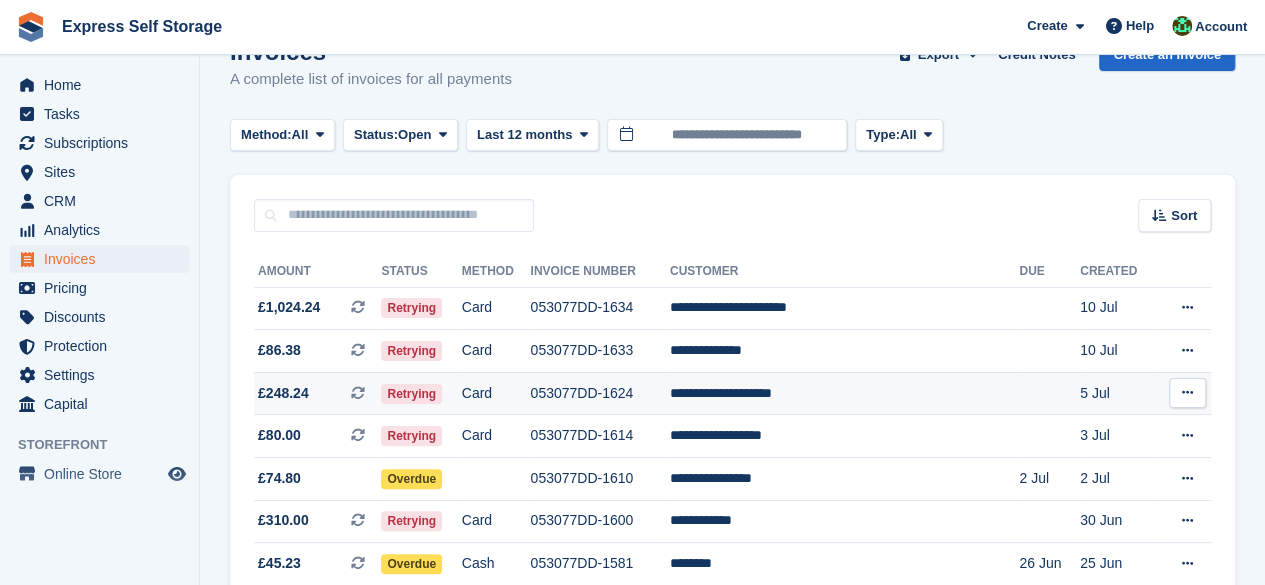 scroll, scrollTop: 0, scrollLeft: 0, axis: both 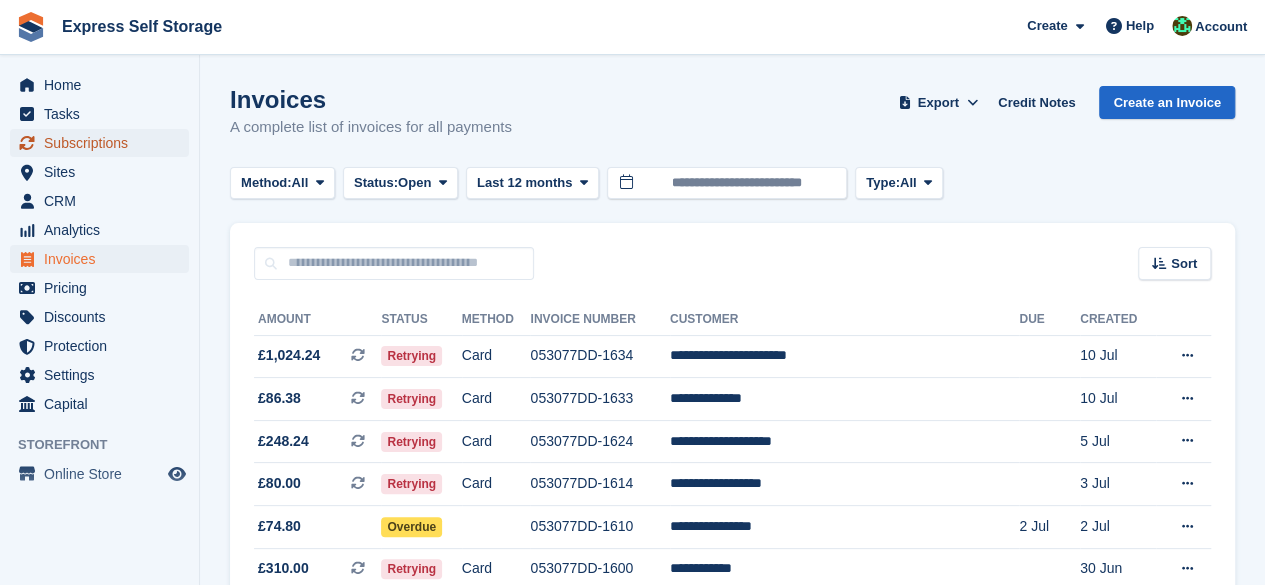 click on "Subscriptions" at bounding box center (99, 143) 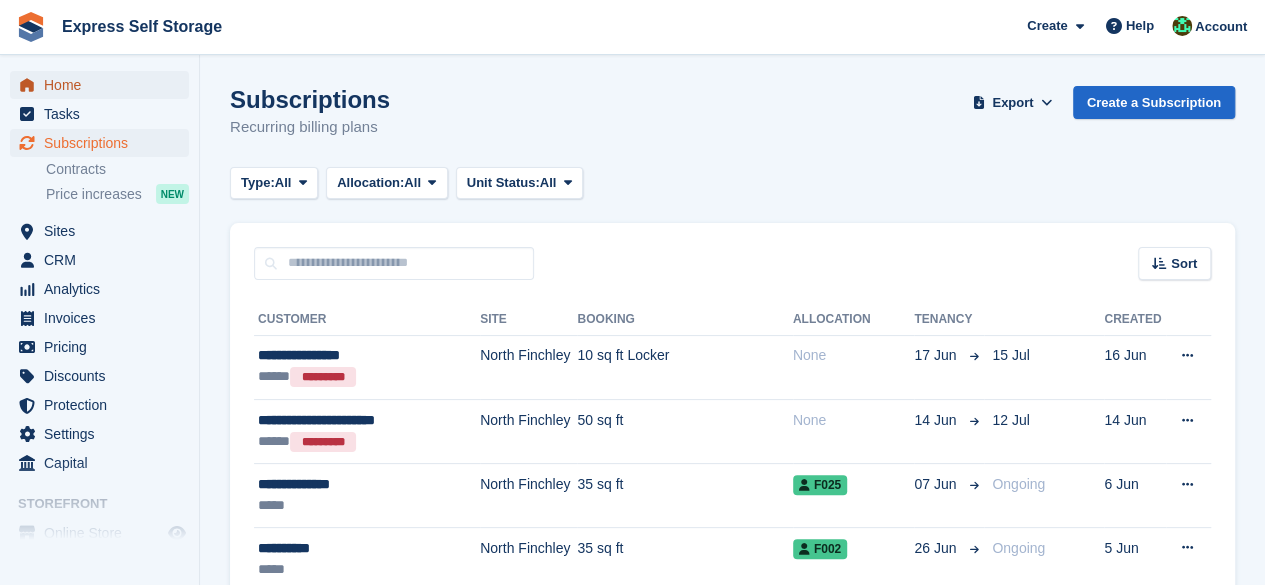 click on "Home" at bounding box center [104, 85] 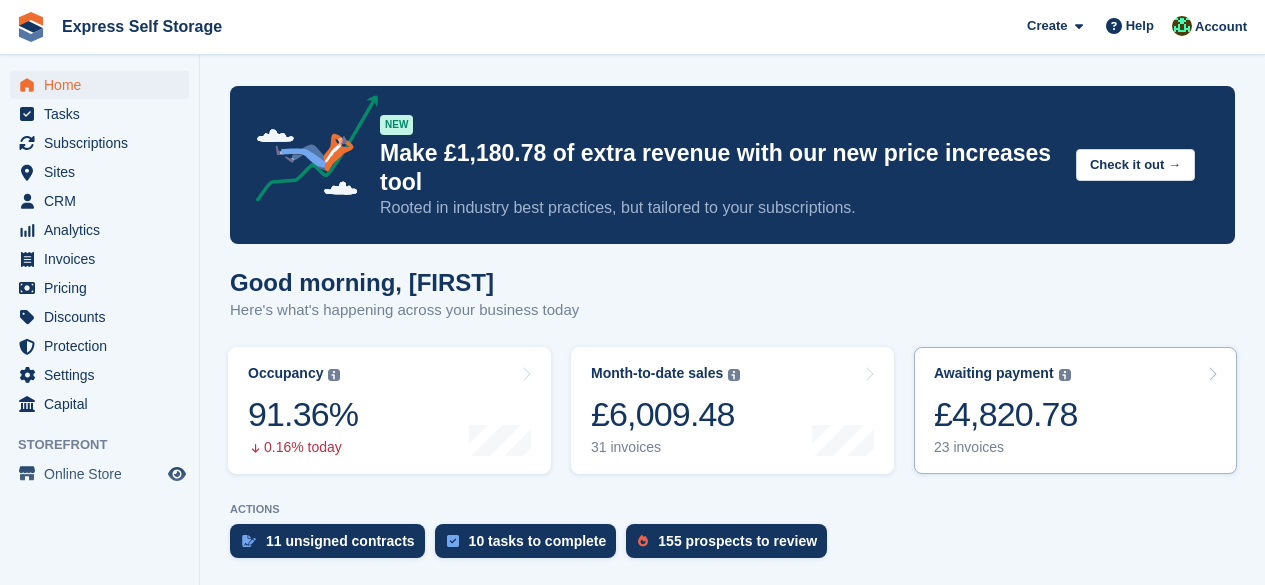 scroll, scrollTop: 0, scrollLeft: 0, axis: both 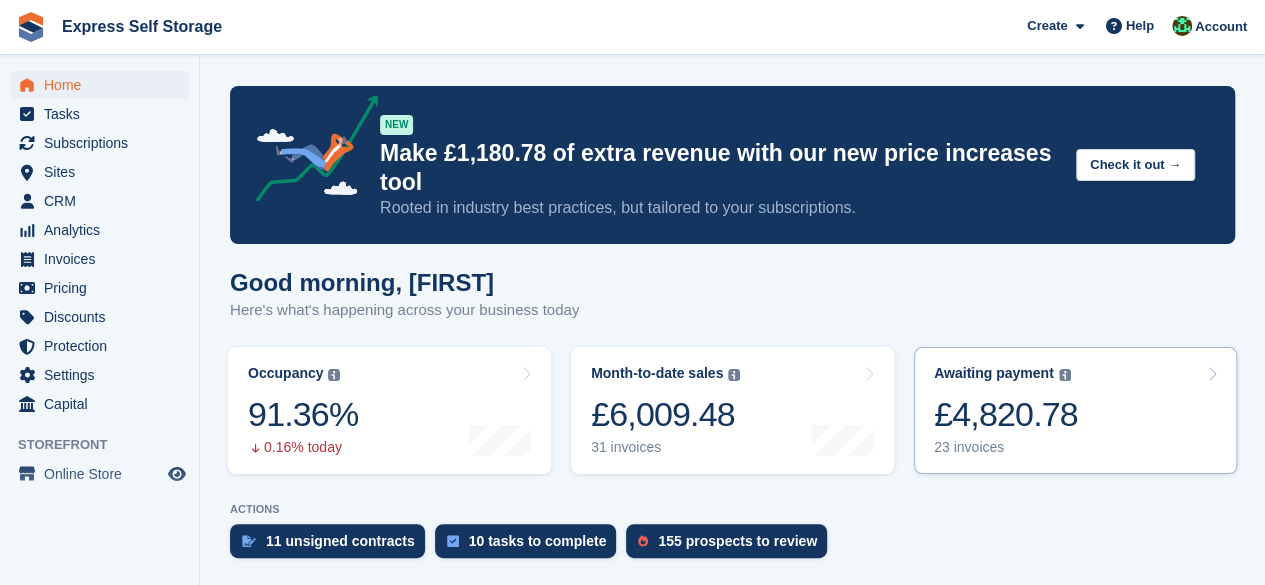 click on "Awaiting payment
The total outstanding balance on all open invoices.
£4,820.78
23 invoices" at bounding box center [1075, 410] 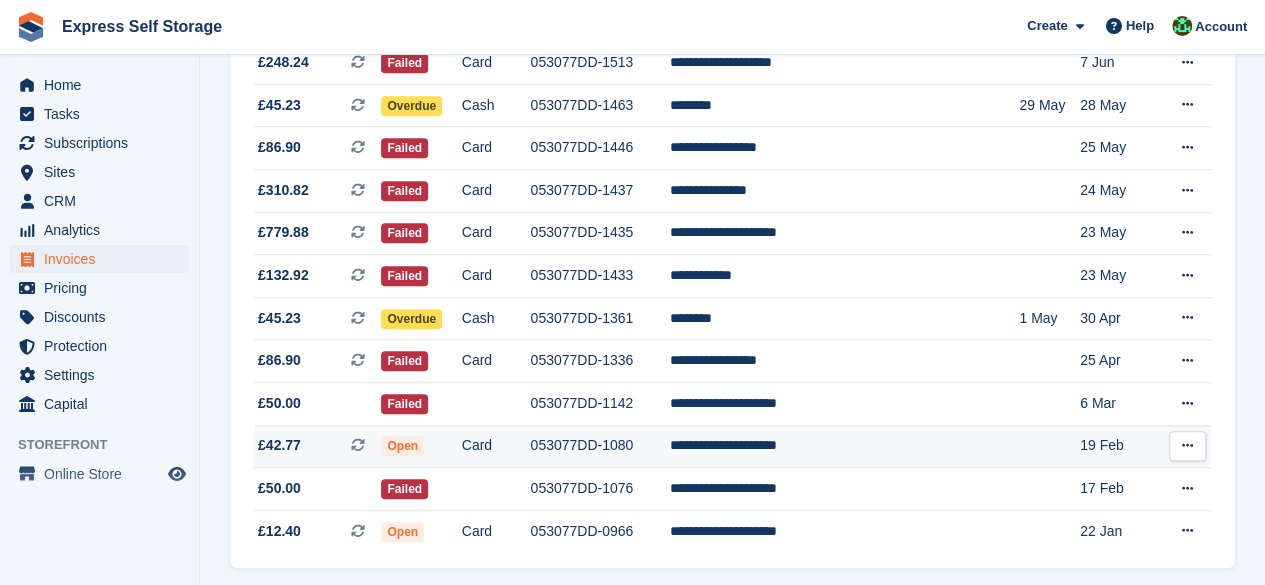 scroll, scrollTop: 736, scrollLeft: 0, axis: vertical 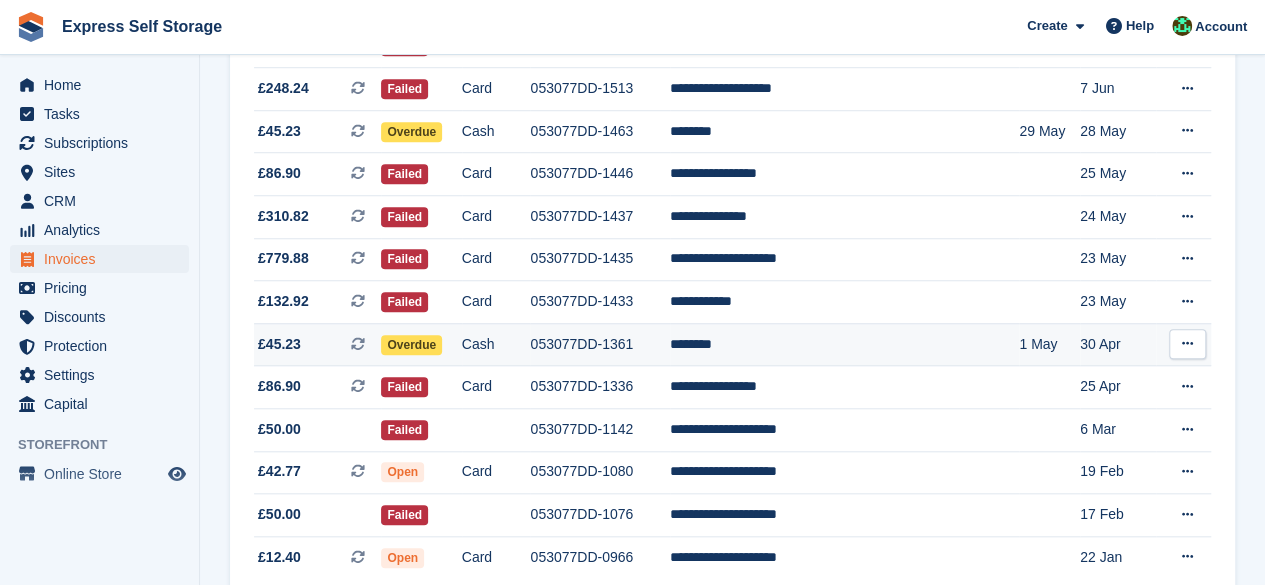 click on "Cash" at bounding box center [496, 344] 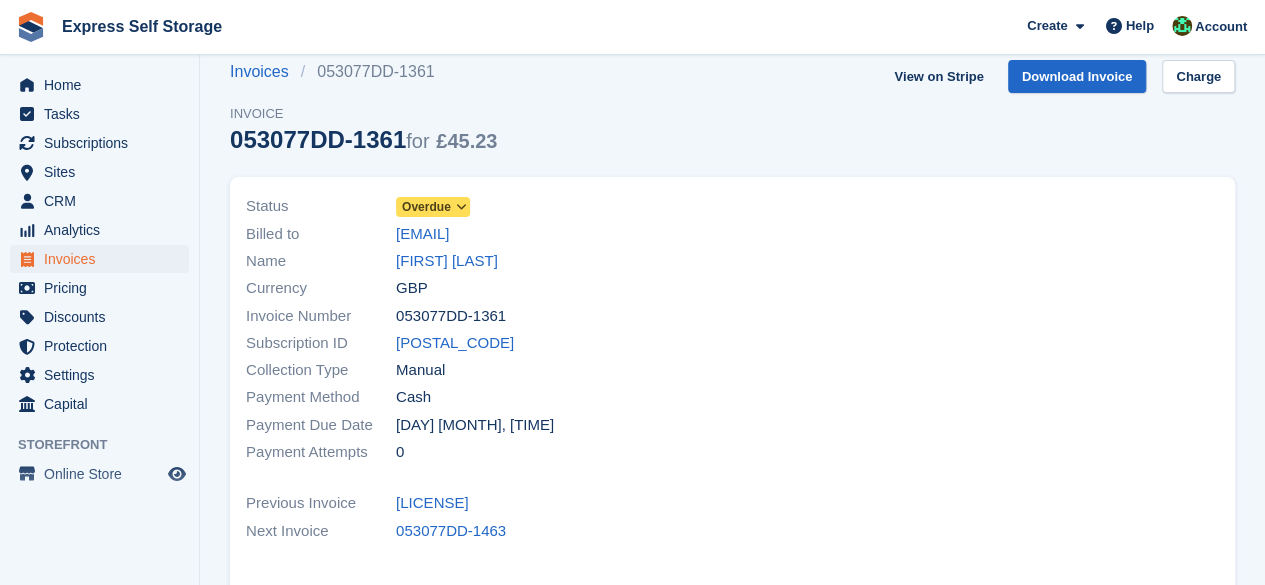 scroll, scrollTop: 0, scrollLeft: 0, axis: both 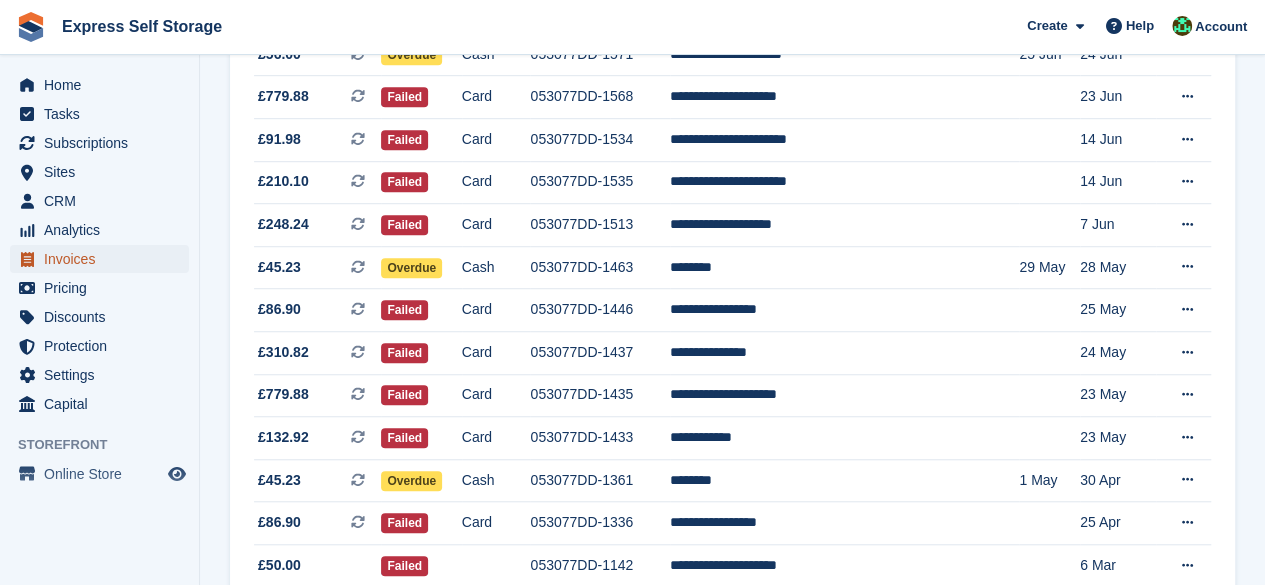 click on "Invoices" at bounding box center (104, 259) 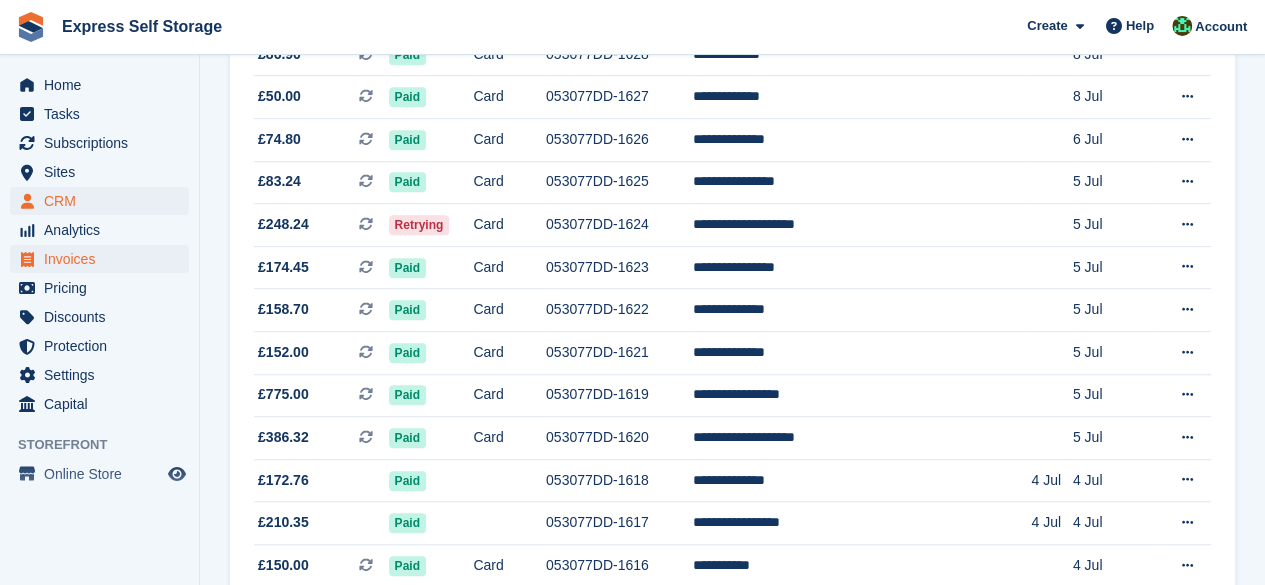 scroll, scrollTop: 0, scrollLeft: 0, axis: both 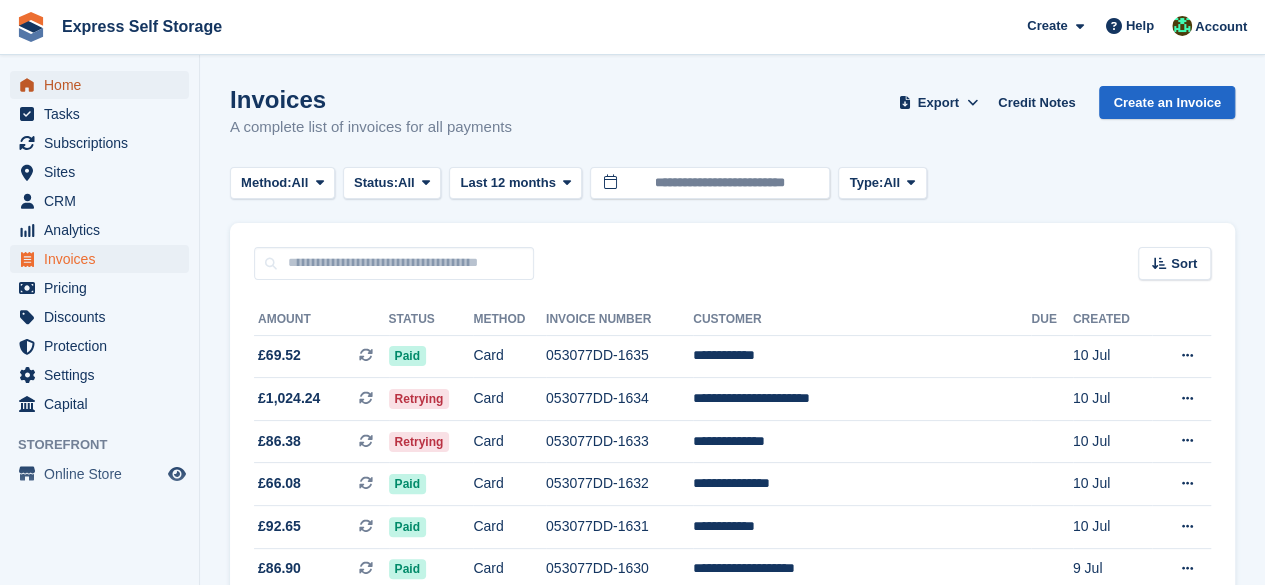 click on "Home" at bounding box center [104, 85] 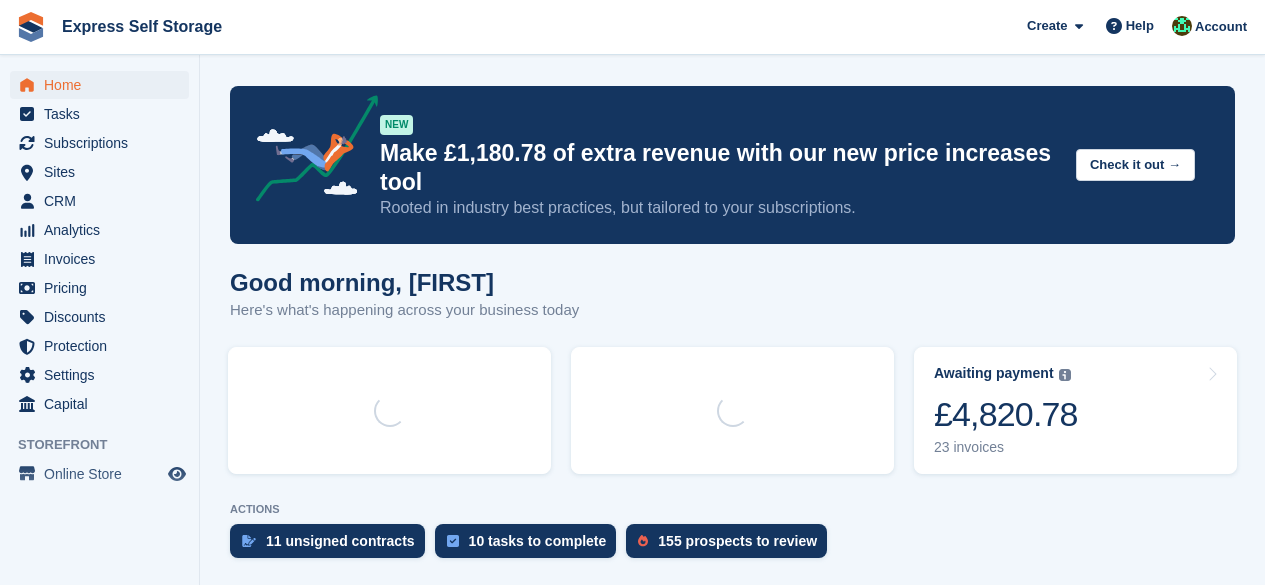 scroll, scrollTop: 0, scrollLeft: 0, axis: both 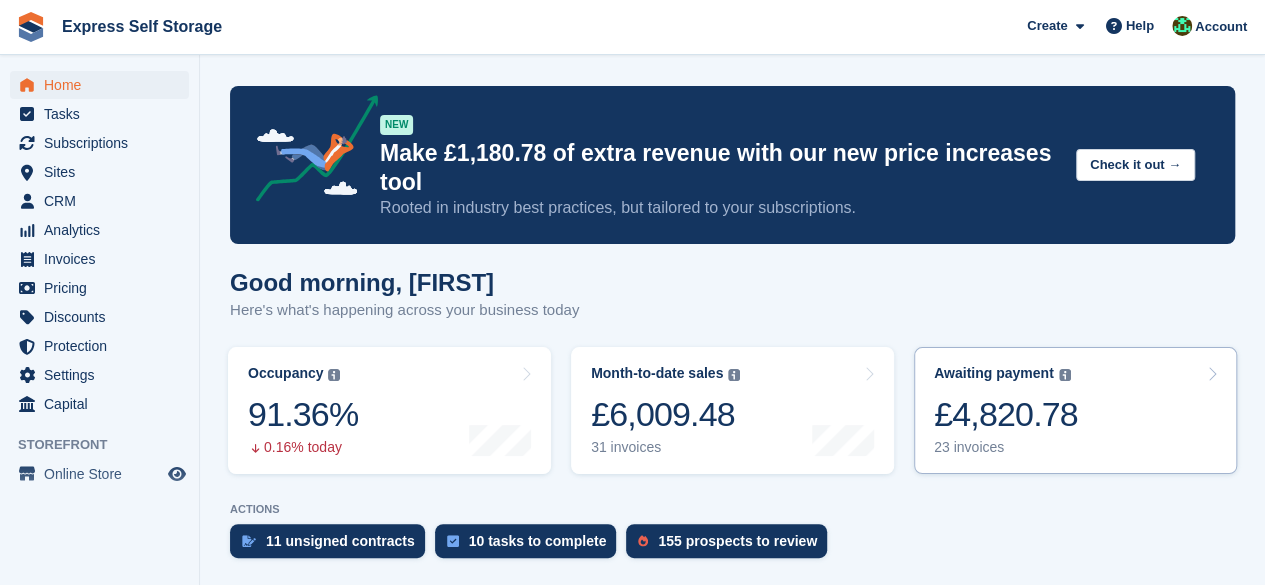 click on "£4,820.78" at bounding box center (1006, 414) 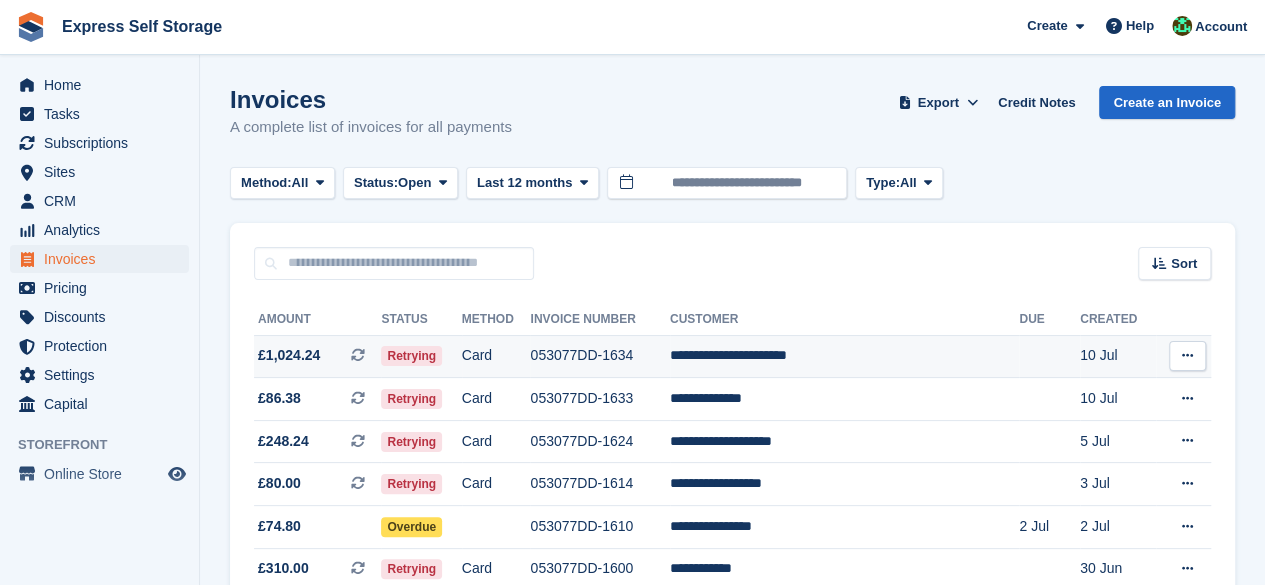 scroll, scrollTop: 0, scrollLeft: 0, axis: both 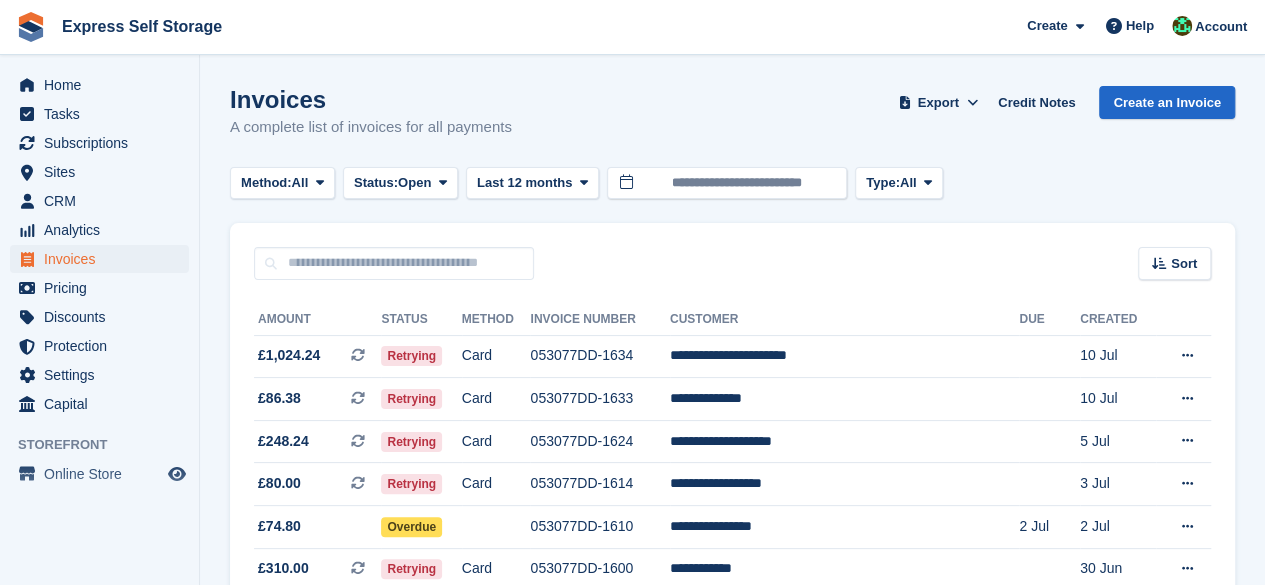 click on "Subscriptions
Subscriptions" at bounding box center [99, 143] 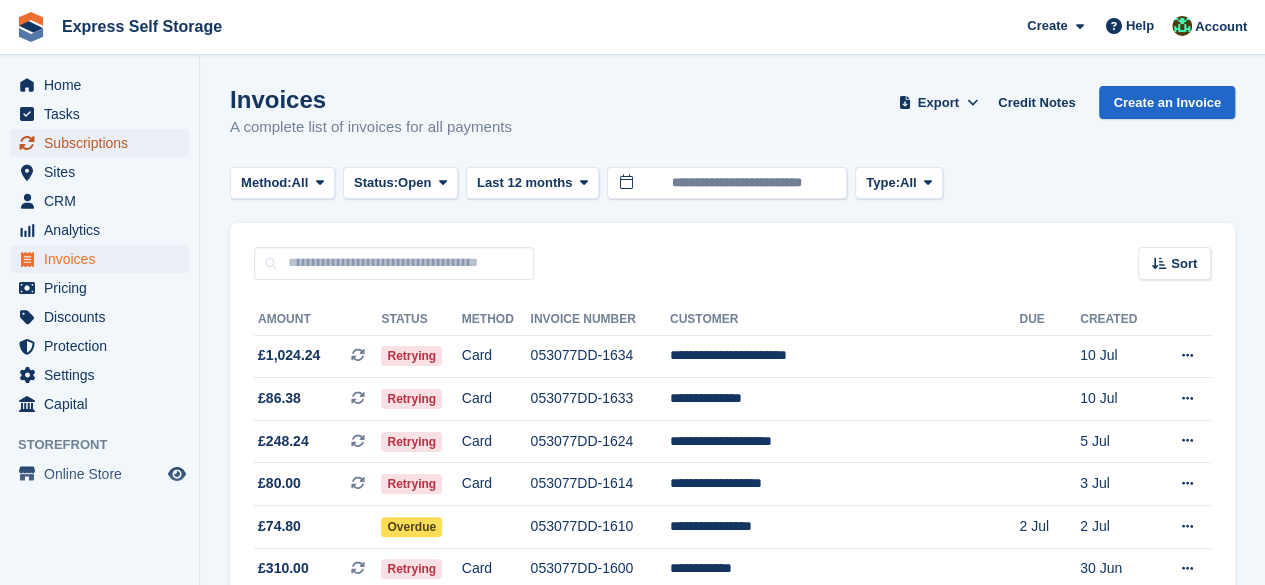 click on "Subscriptions" at bounding box center [104, 143] 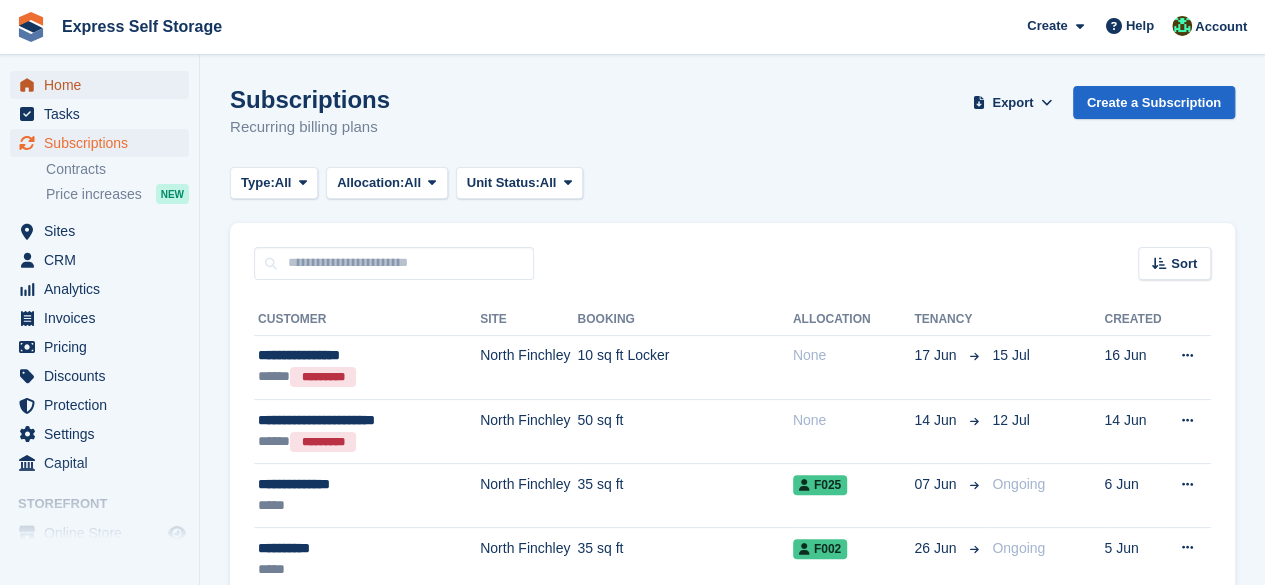 click on "Home" at bounding box center [104, 85] 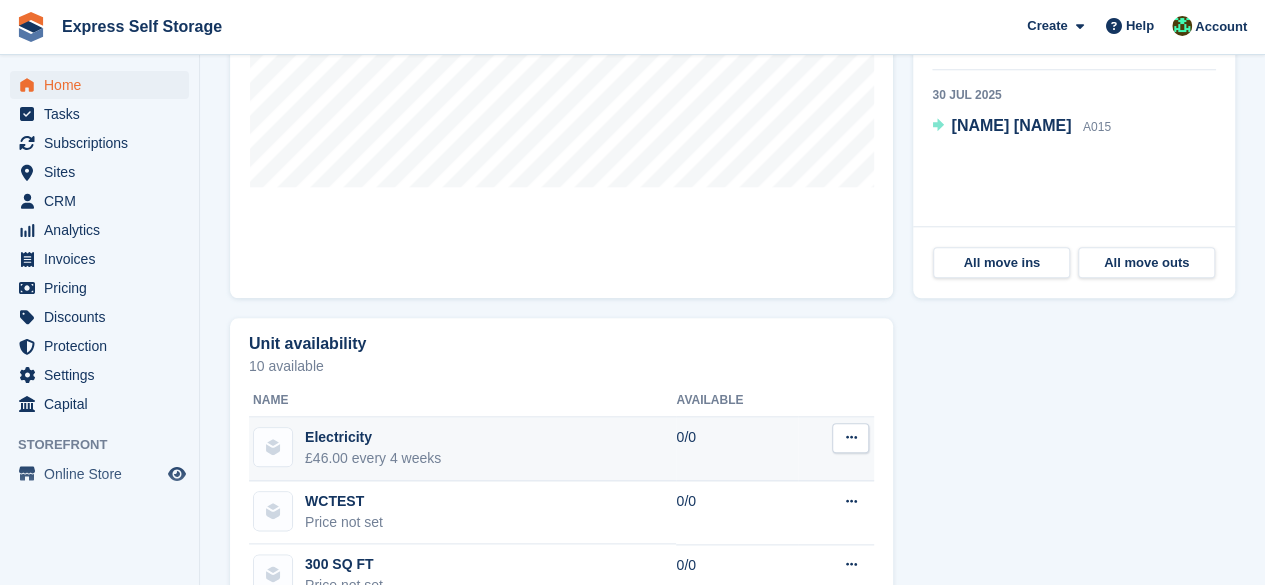 scroll, scrollTop: 841, scrollLeft: 0, axis: vertical 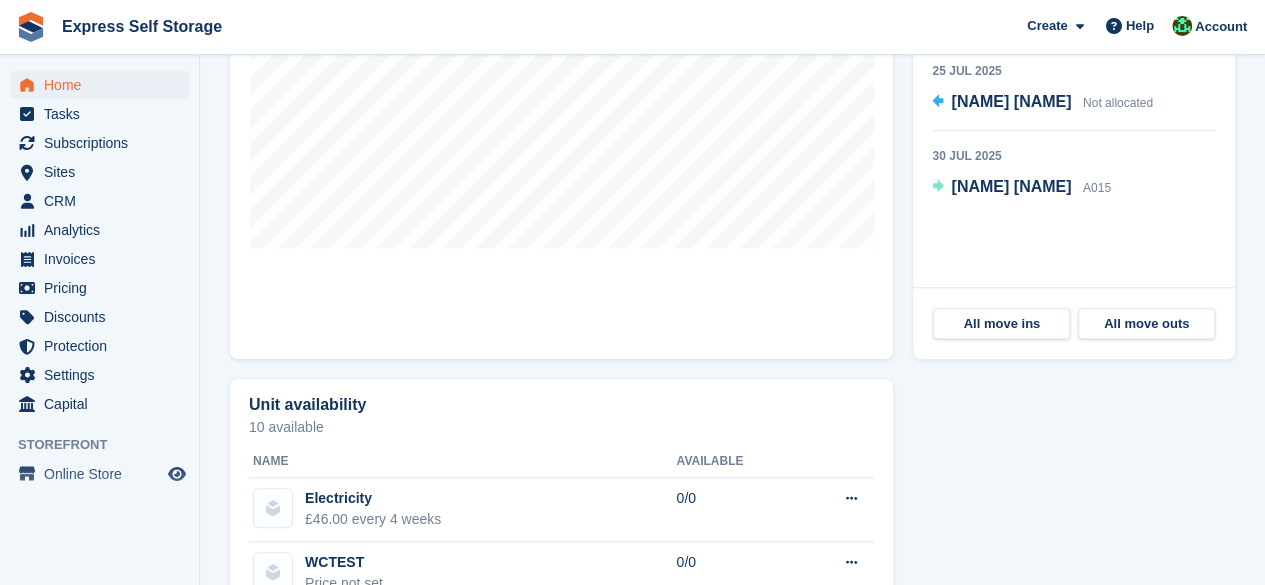 click on "Unit availability" at bounding box center (307, 405) 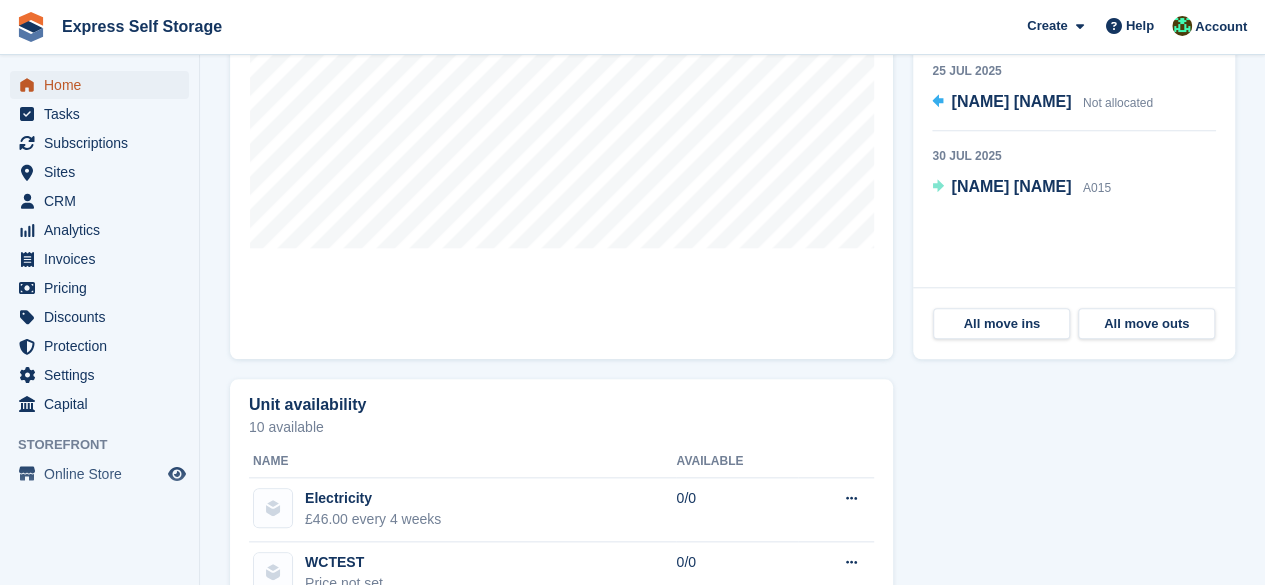 click on "Home" at bounding box center [104, 85] 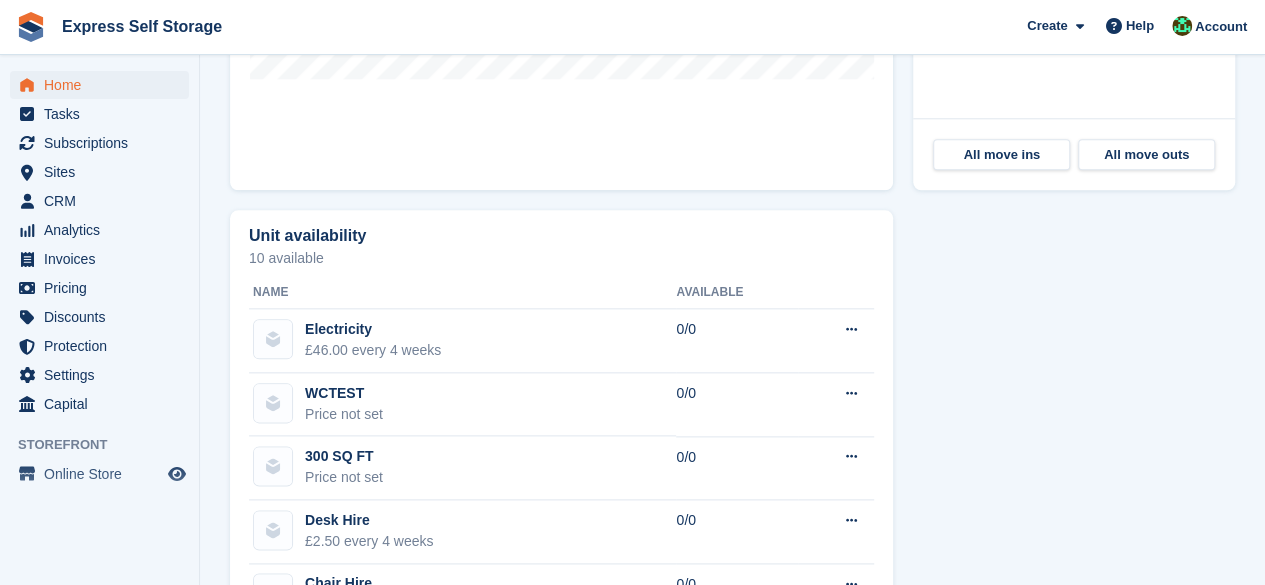 scroll, scrollTop: 800, scrollLeft: 0, axis: vertical 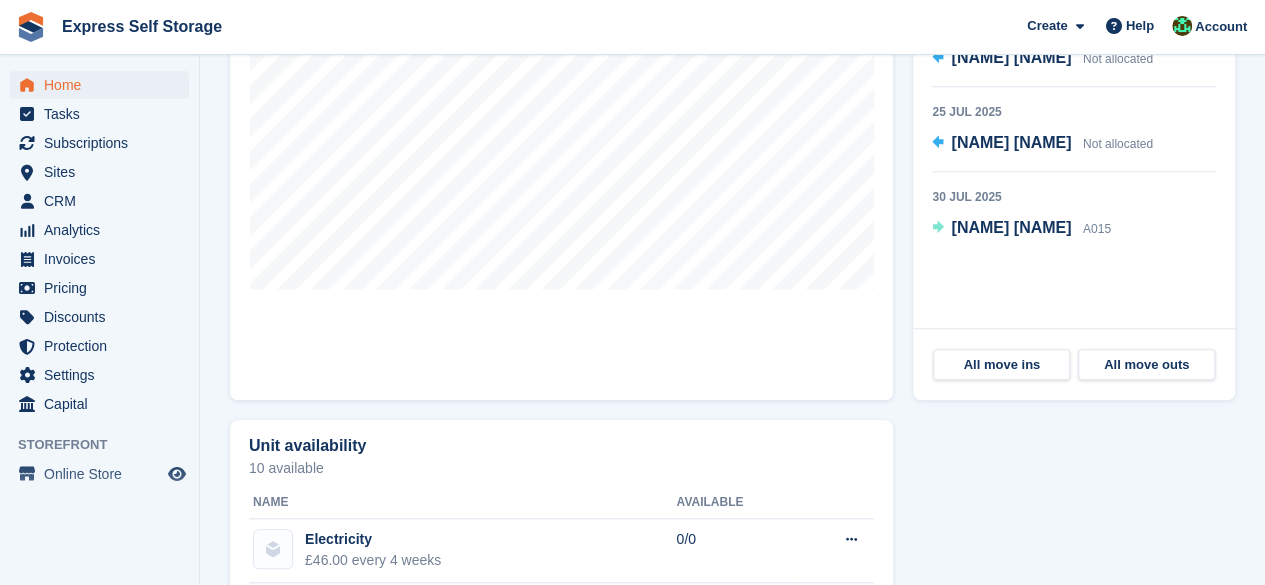 click on "Unit availability" at bounding box center (307, 446) 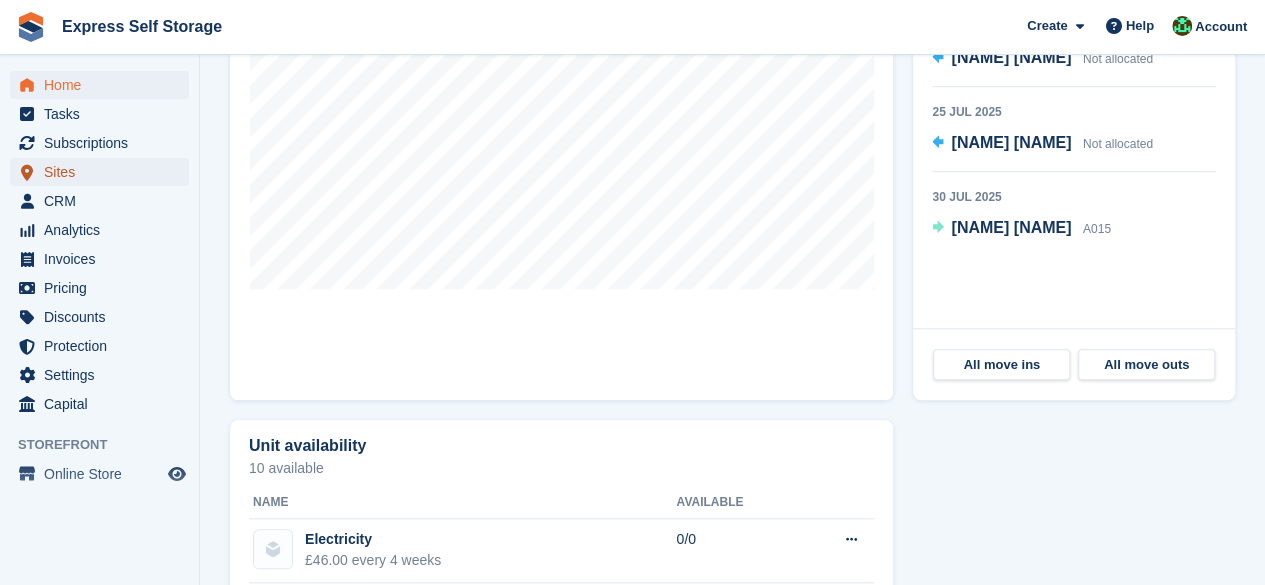 click on "Sites" at bounding box center (104, 172) 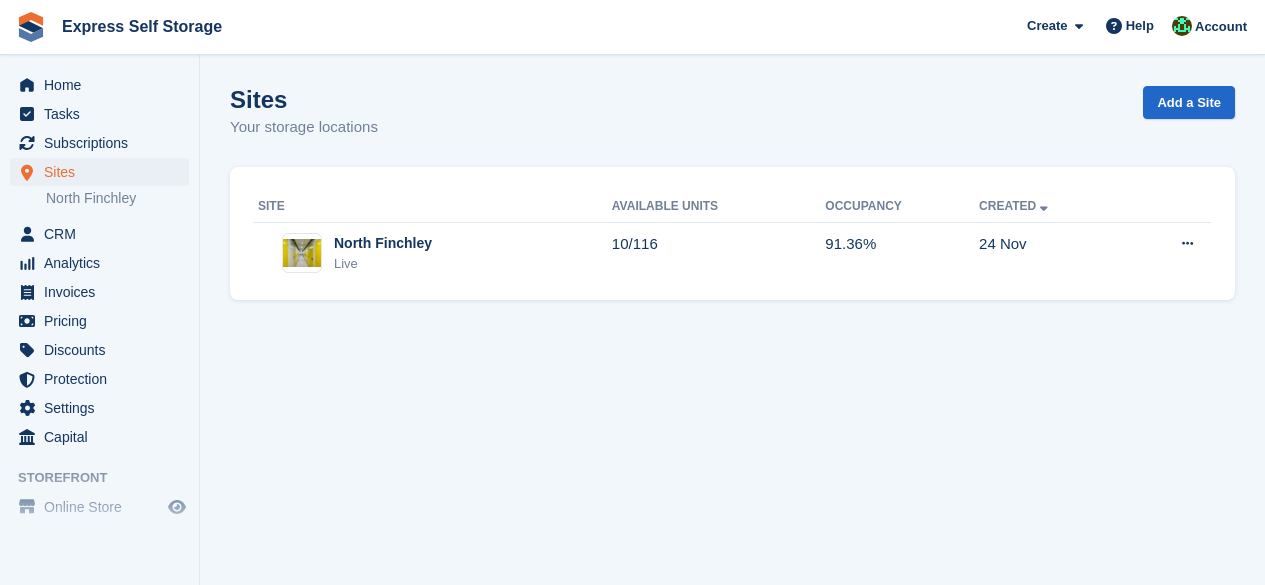 scroll, scrollTop: 0, scrollLeft: 0, axis: both 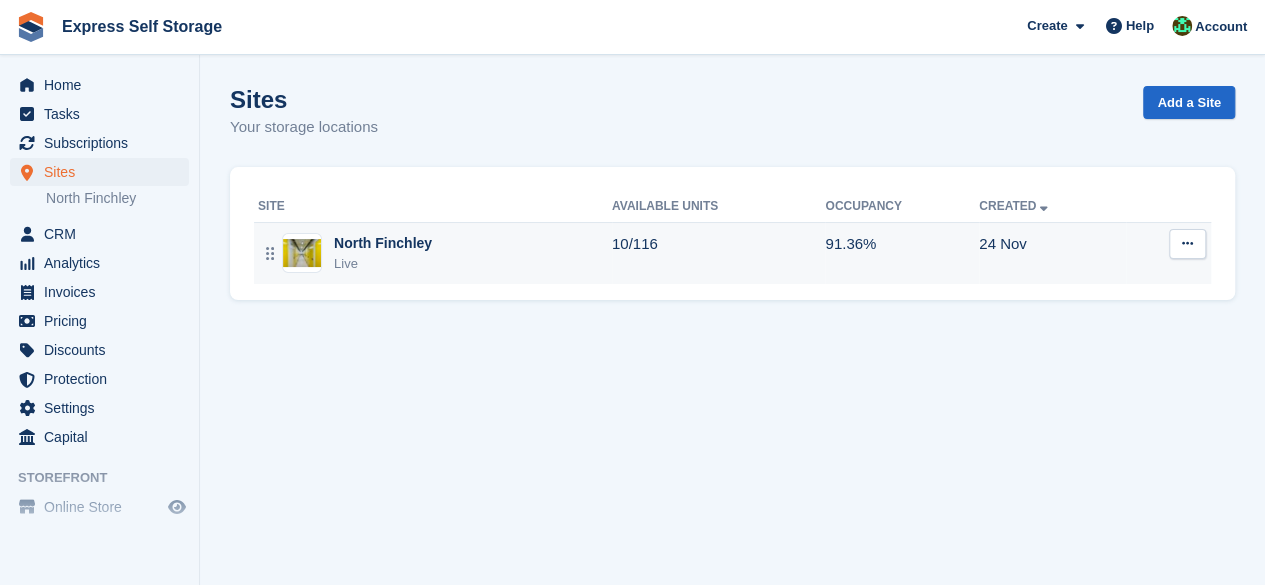 click on "10/116" at bounding box center (719, 253) 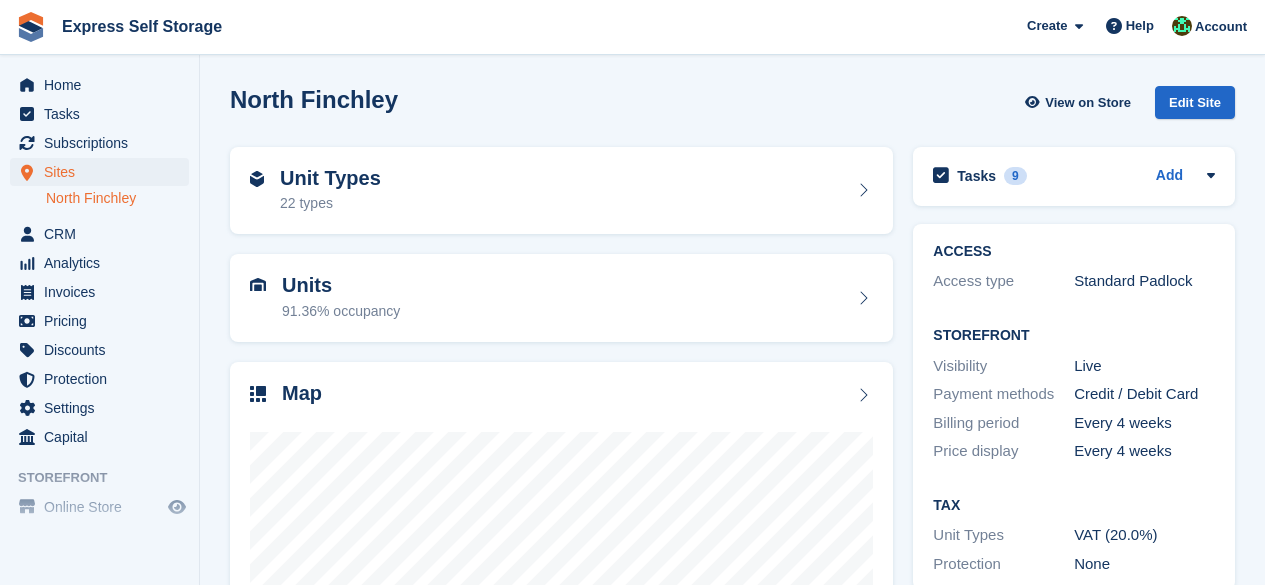 scroll, scrollTop: 0, scrollLeft: 0, axis: both 